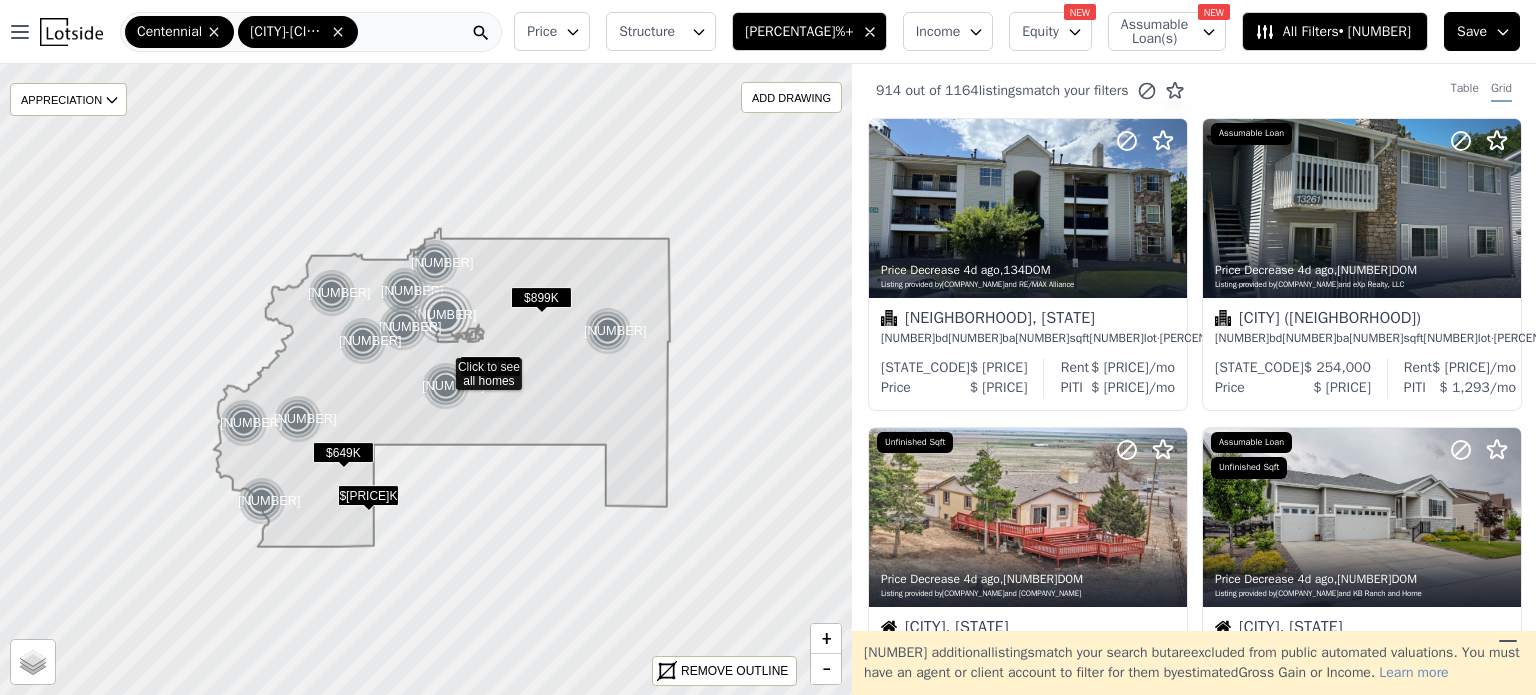 scroll, scrollTop: 0, scrollLeft: 0, axis: both 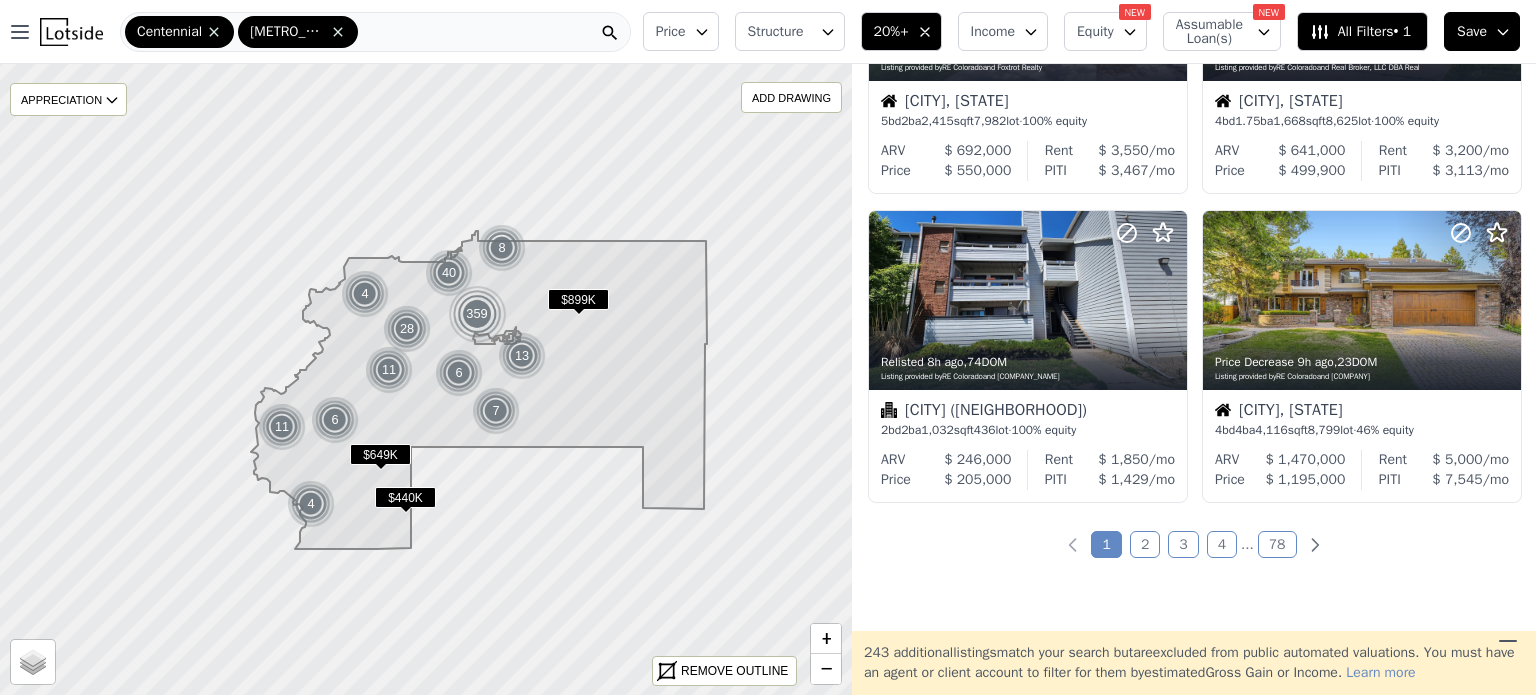 click on "[NUMBER]" at bounding box center [1145, 544] 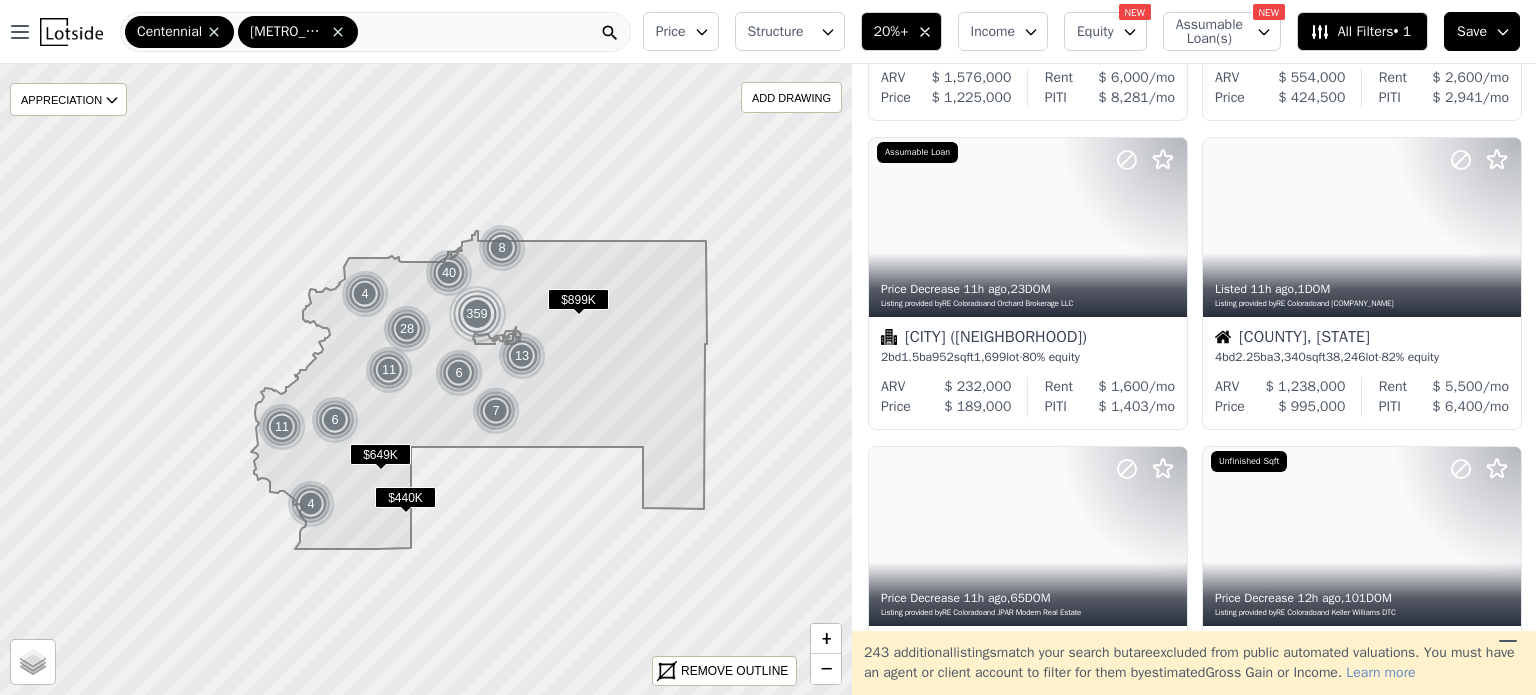 scroll, scrollTop: 0, scrollLeft: 0, axis: both 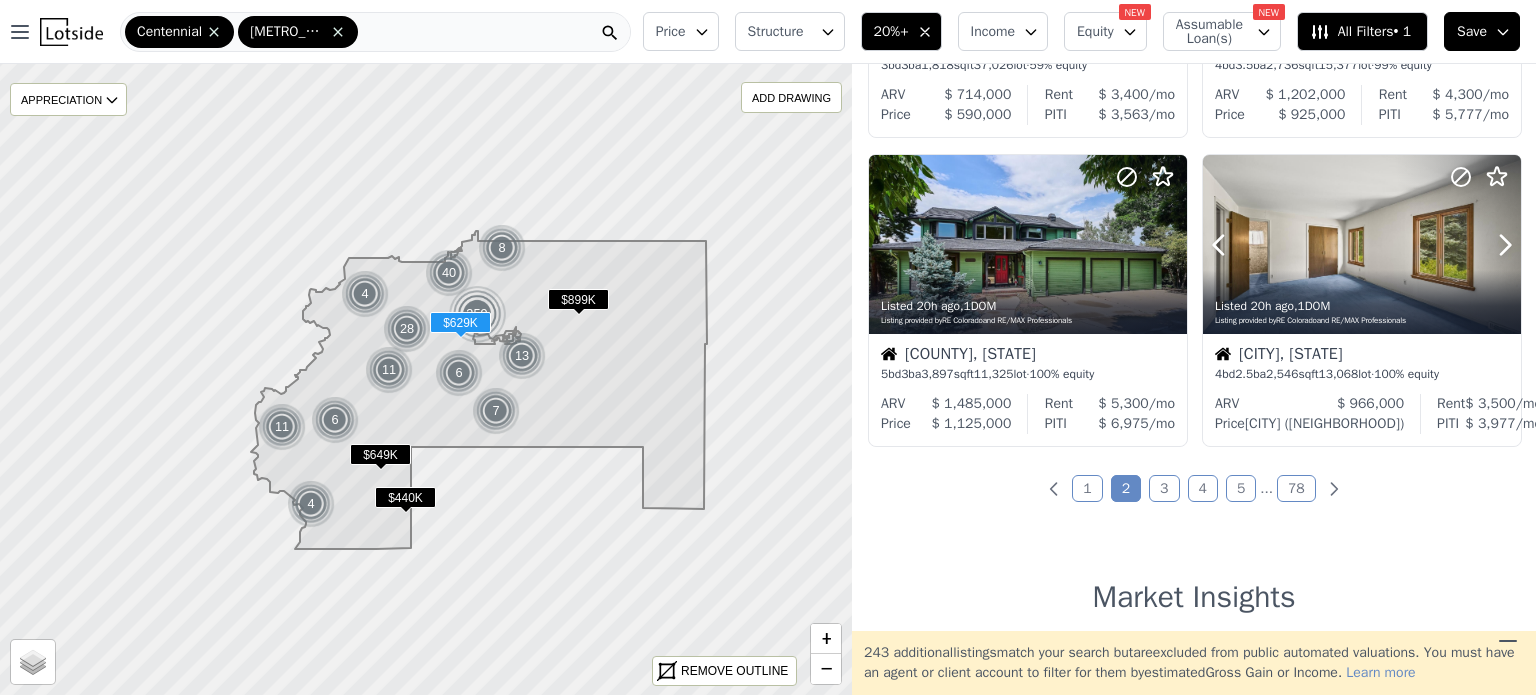 click at bounding box center (1243, 244) 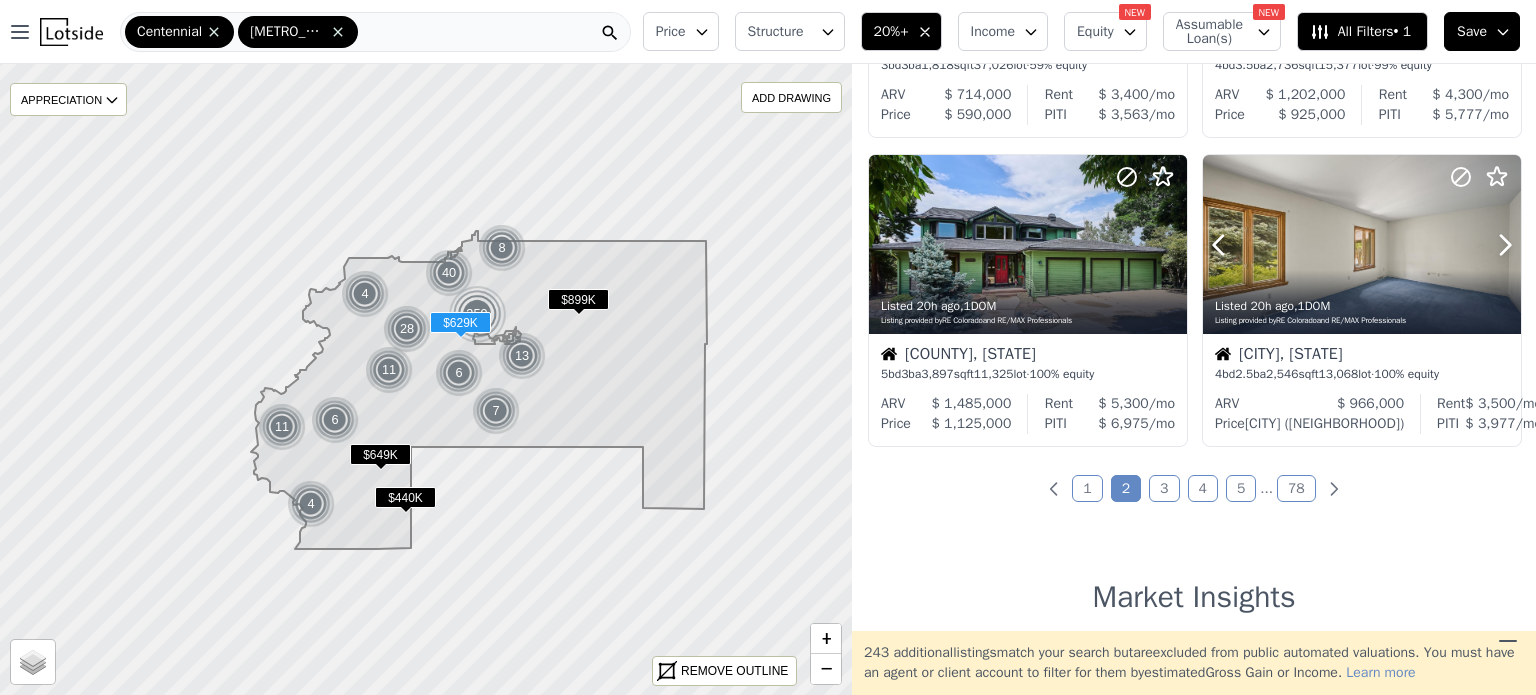 click on "Listed   20h ago ,  1  DOM Listing provided by  RE Colorado  and RE/MAX Professionals" at bounding box center (1362, 310) 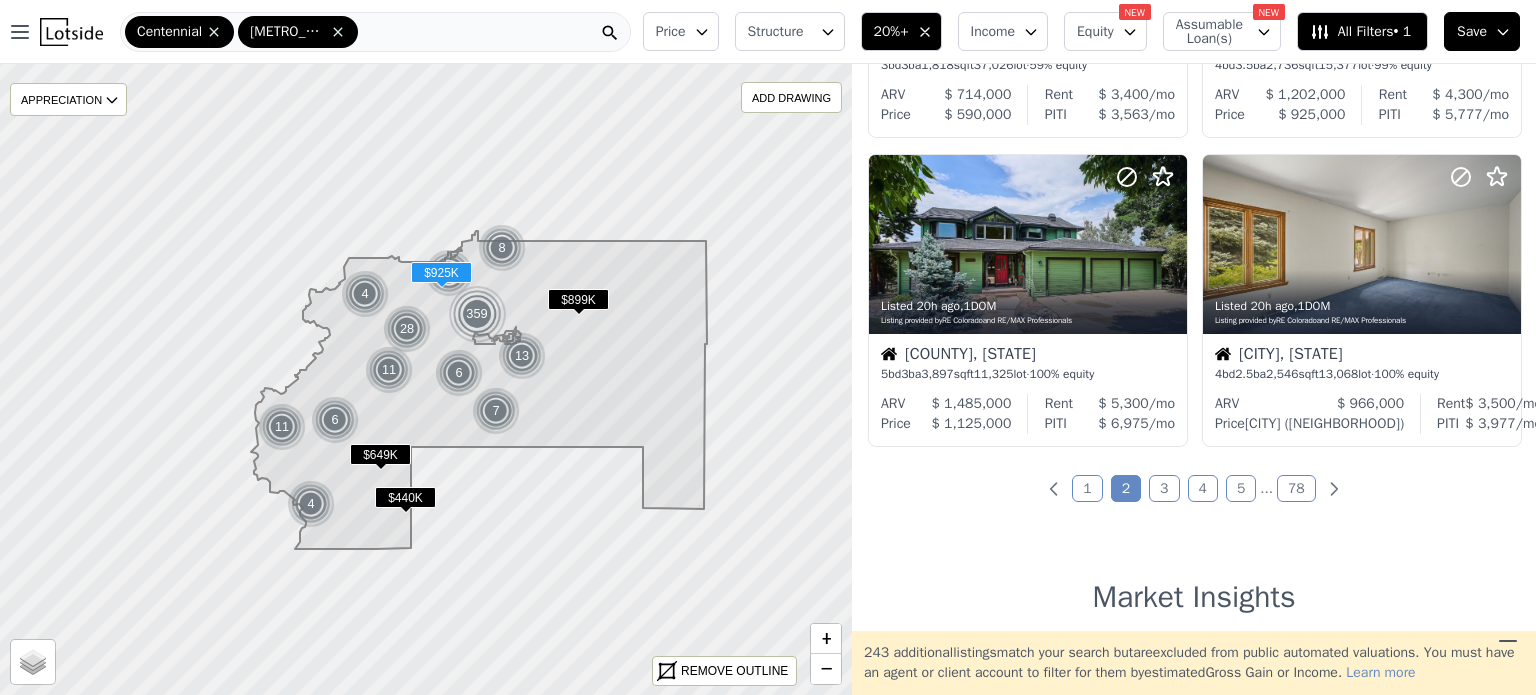 click on "934   out of   1177  listings  match your filters Table Grid Price Decrease   9h ago ,  22  DOM Listing provided by  RE Colorado  and Hatch Realty, LLC Denver (Cherry Creek) 3 bd  3.5 ba  3,220 sqft  3,175 lot  ·  Unknown   equity ARV $ 1,576,000 Price $ 1,225,000 Rent $ 6,000 /mo PITI $ 8,281 /mo Price Decrease   10h ago ,  37  DOM Listing provided by  RE Colorado  and Redfin Corporation Park, CO 3 bd  2 ba  1,431 sqft  22,216 lot  ·  Unknown   equity ARV $ 554,000 Price $ 424,500 Rent $ 2,600 /mo PITI $ 2,941 /mo Price Decrease   11h ago ,  23  DOM Listing provided by  RE Colorado  and Orchard Brokerage LLC Assumable Loan Denver (Southeastern Denver) 2 bd  1.5 ba  952 sqft  1,699 lot  ·  80%   equity ARV $ 232,000 Price $ 189,000 Rent $ 1,600 /mo PITI $ 1,403 /mo Listed   11h ago ,  1  DOM Listing provided by  RE Colorado  and Corcoran Perry & Co. Jefferson, CO 4 bd  2.25 ba  3,340 sqft  38,246 lot  ·  82%   equity ARV $ 1,238,000 Price $ 995,000 Rent $ 5,500 /mo PITI $ 6,400 /mo 4" at bounding box center (1194, 347) 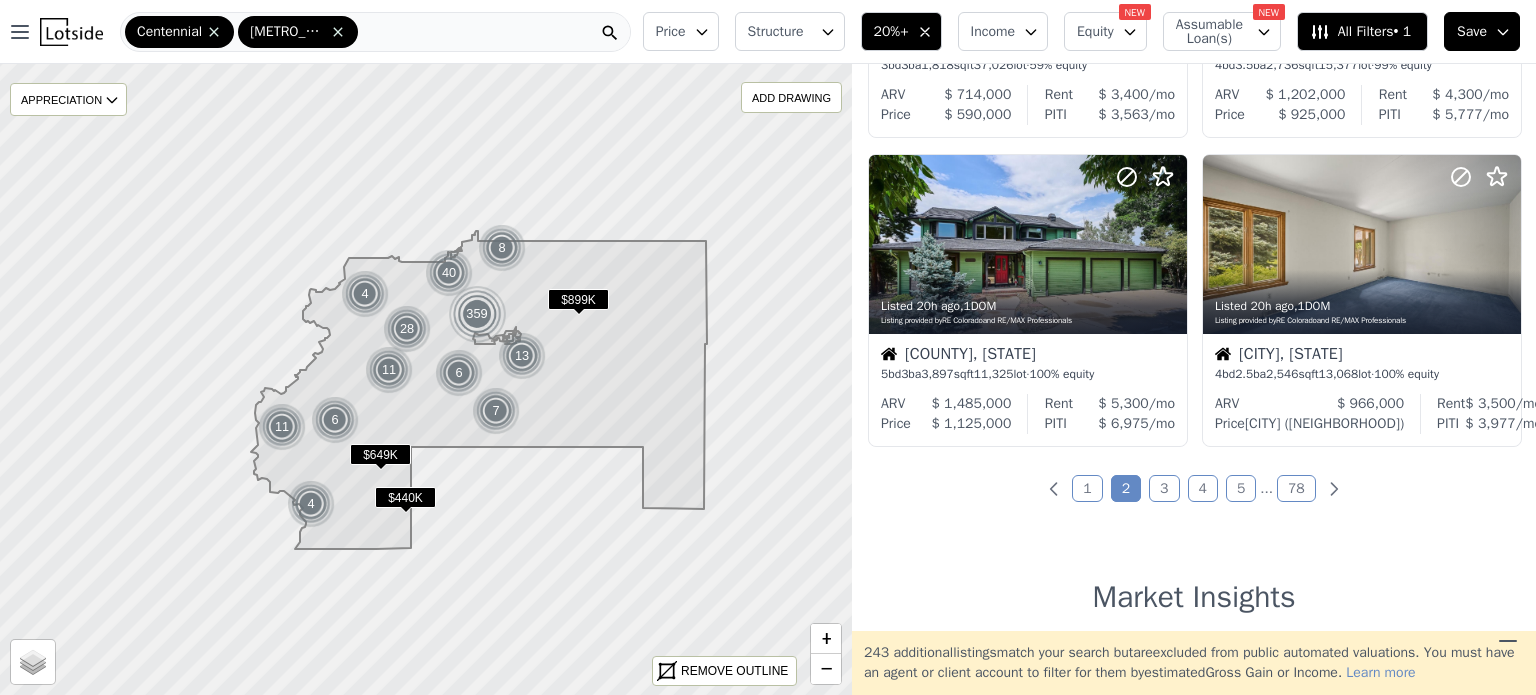 click on "3" at bounding box center [1164, 488] 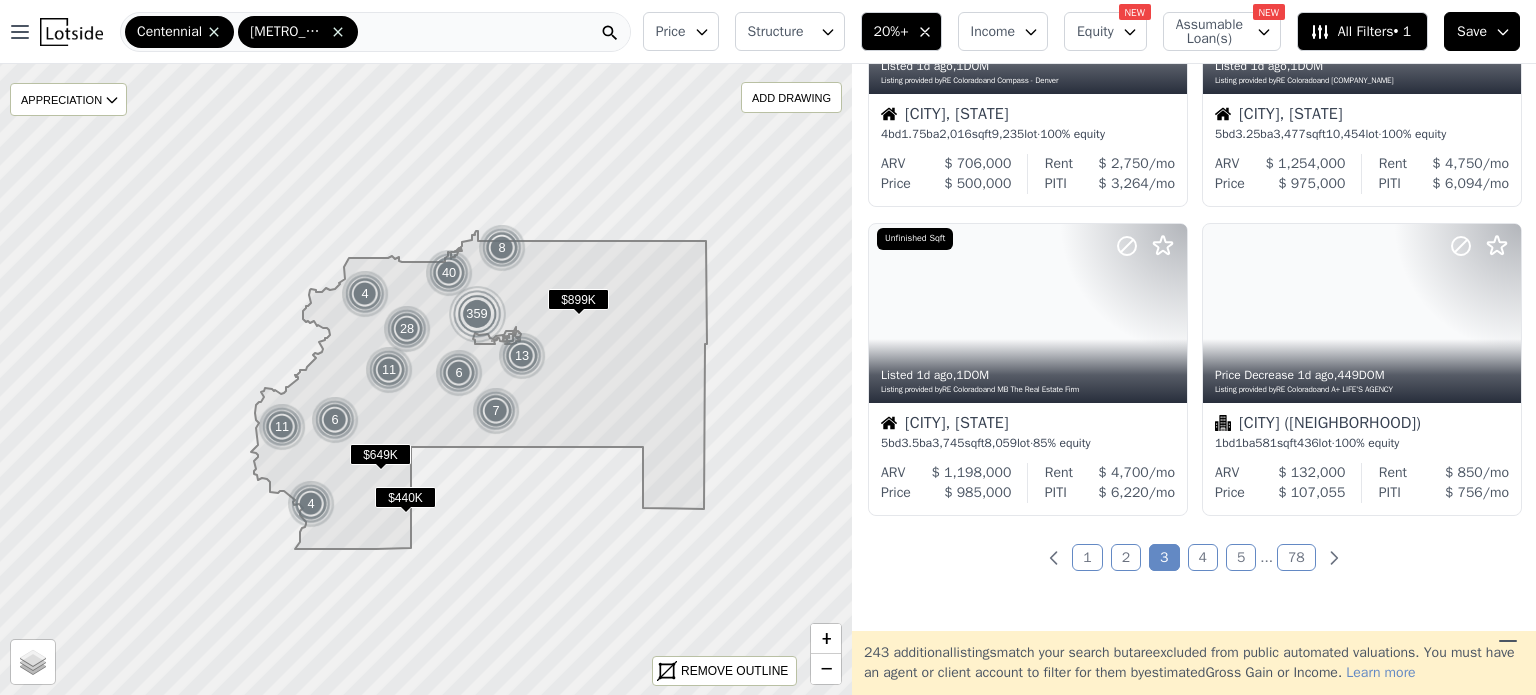 scroll, scrollTop: 1447, scrollLeft: 0, axis: vertical 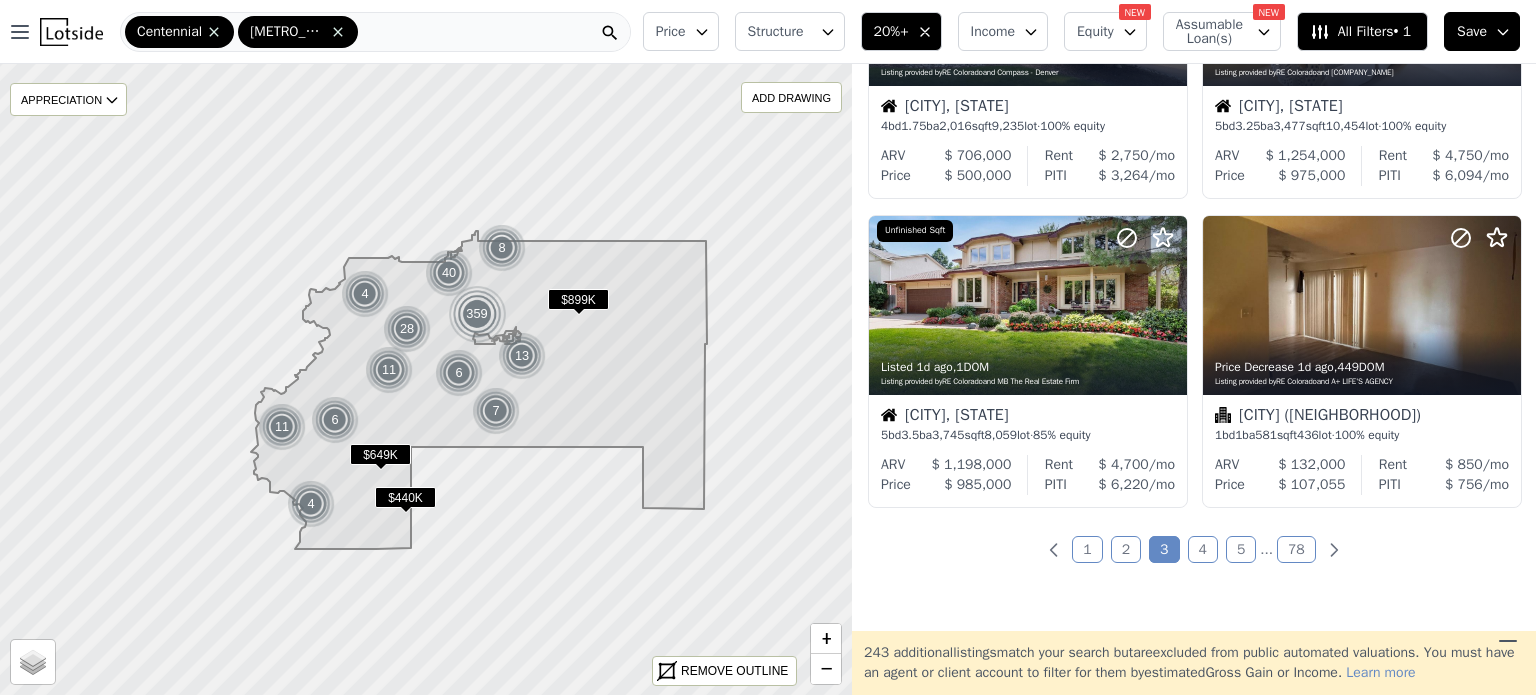 click on "934   out of   1177  listings  match your filters Table Grid Listed   20h ago ,  1  DOM Listing provided by  RE Colorado  and Compass - Denver Denver (Southeastern Denver) 2 bd  1 ba  945 sqft  1,830 lot  ·  100%   equity ARV $ 358,000 Price $ 195,000 Rent $ 1,650 /mo PITI $ 1,436 /mo Listed   20h ago ,  1  DOM Listing provided by  RE Colorado  and Real Broker, LLC DBA Real Assumable Loan Arvada, CO 4 bd  2 ba  2,000 sqft  8,146 lot  ·  73%   equity ARV $ 700,000 Price $ 575,000 Rent $ 3,450 /mo PITI $ 3,630 /mo Listed   20h ago ,  1  DOM Listing provided by  RE Colorado  and Berkshire Hathaway HomeServices Colorado, LLC - Highlands Ranch Real Estate Lone Tree, CO 6 bd  3.5 ba  4,082 sqft  11,892 lot  ·  99%   equity ARV $ 1,325,000 Price $ 950,000 Rent $ 4,950 /mo PITI $ 5,947 /mo Price Decrease   21h ago ,  25  DOM Listing provided by  RE Colorado  and Own-Sweethome Realty Greenwood Village, CO 4 bd  3.25 ba  2,538 sqft  2,614 lot  ·  Unknown   equity ARV $ 776,000 Price $ 630,000" at bounding box center (1194, 347) 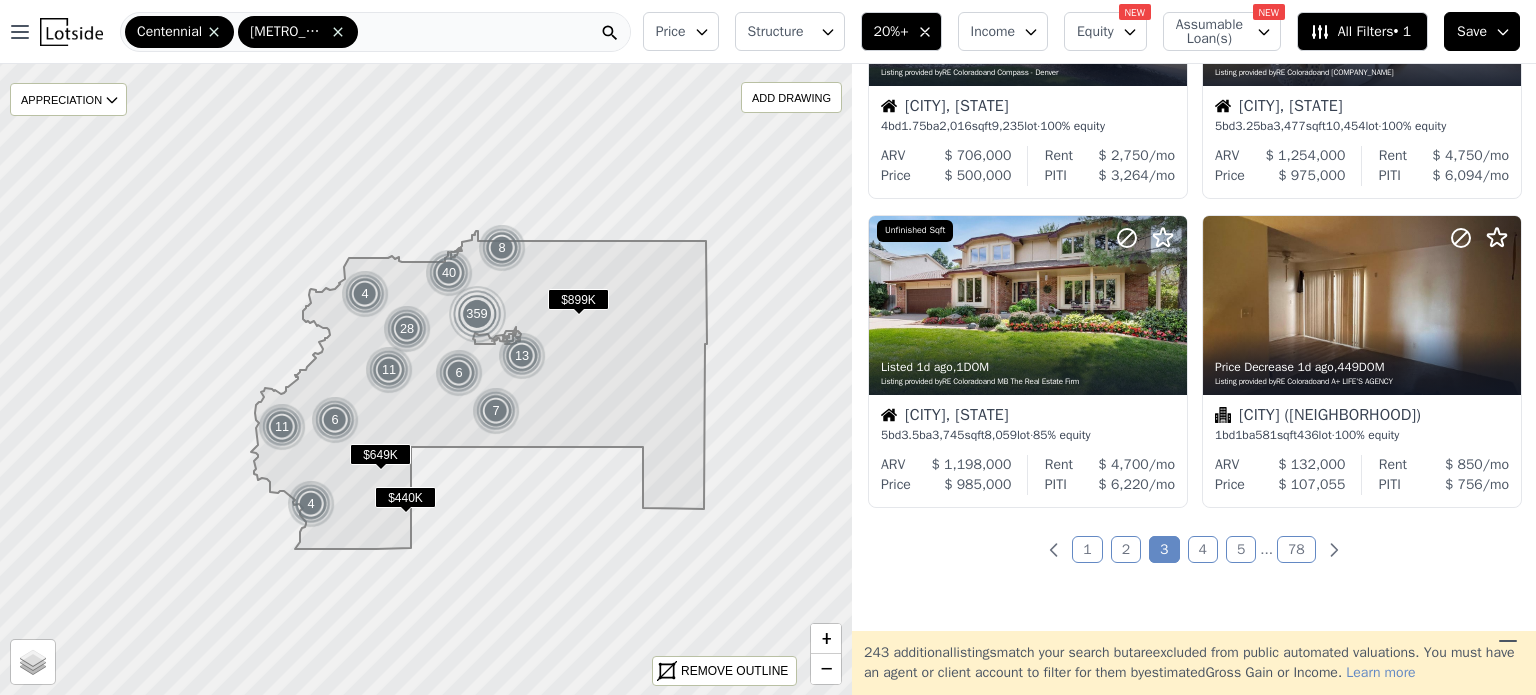 click on "4" at bounding box center [1203, 549] 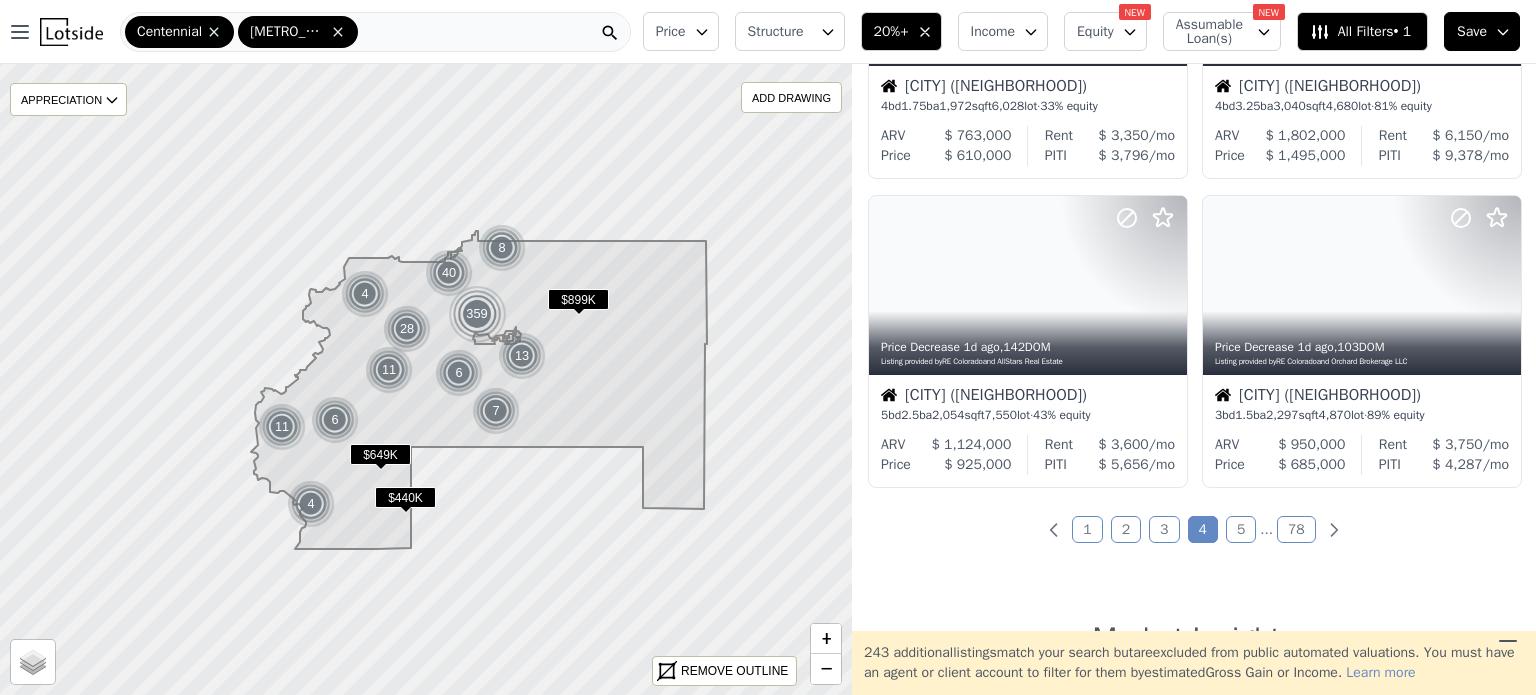 scroll, scrollTop: 1472, scrollLeft: 0, axis: vertical 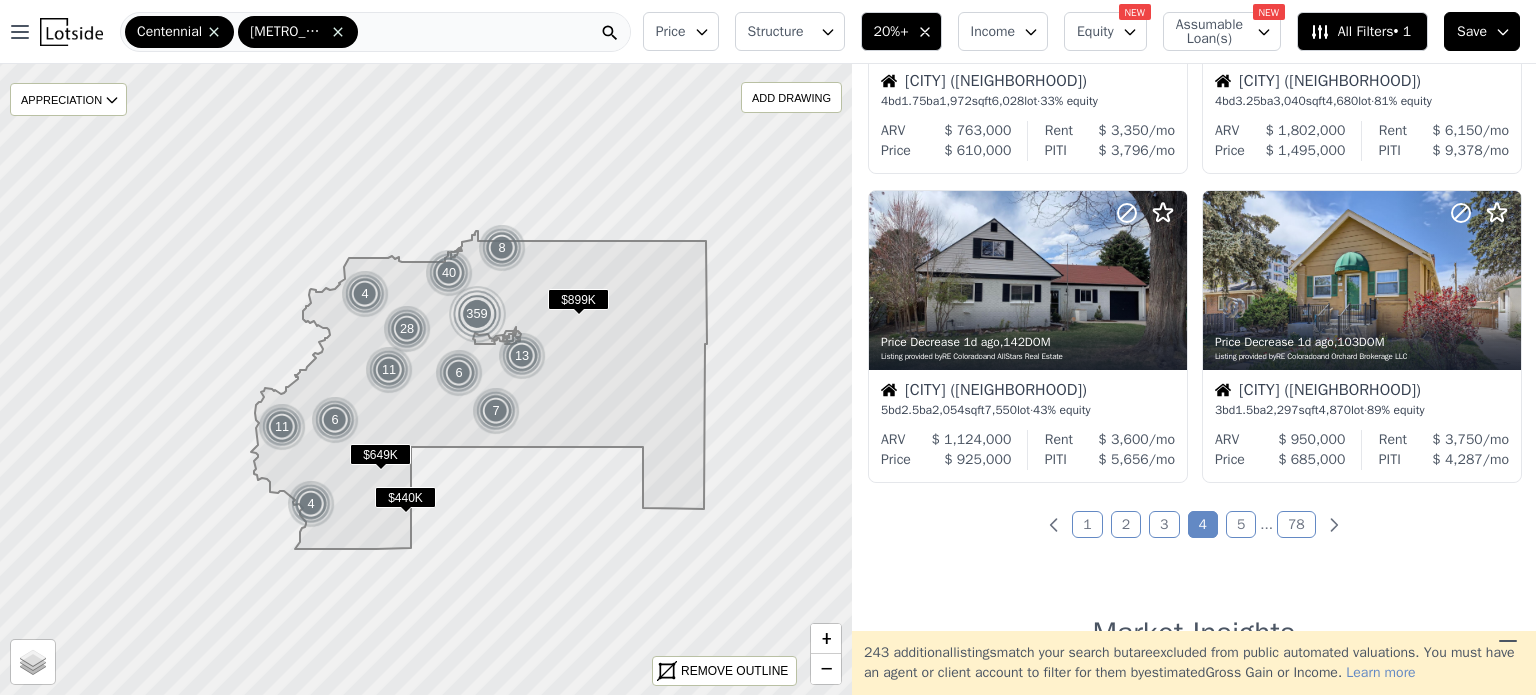 click on "5" at bounding box center [1241, 524] 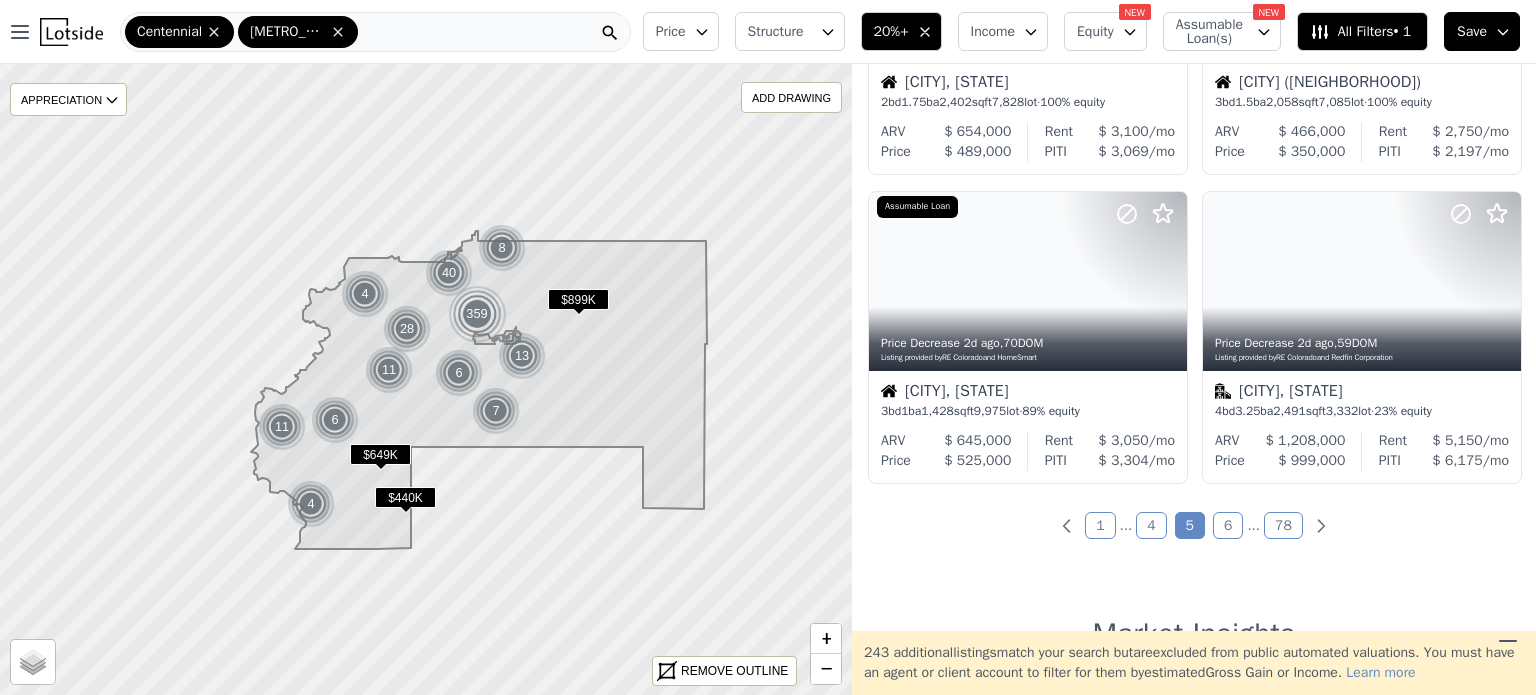 scroll, scrollTop: 1473, scrollLeft: 0, axis: vertical 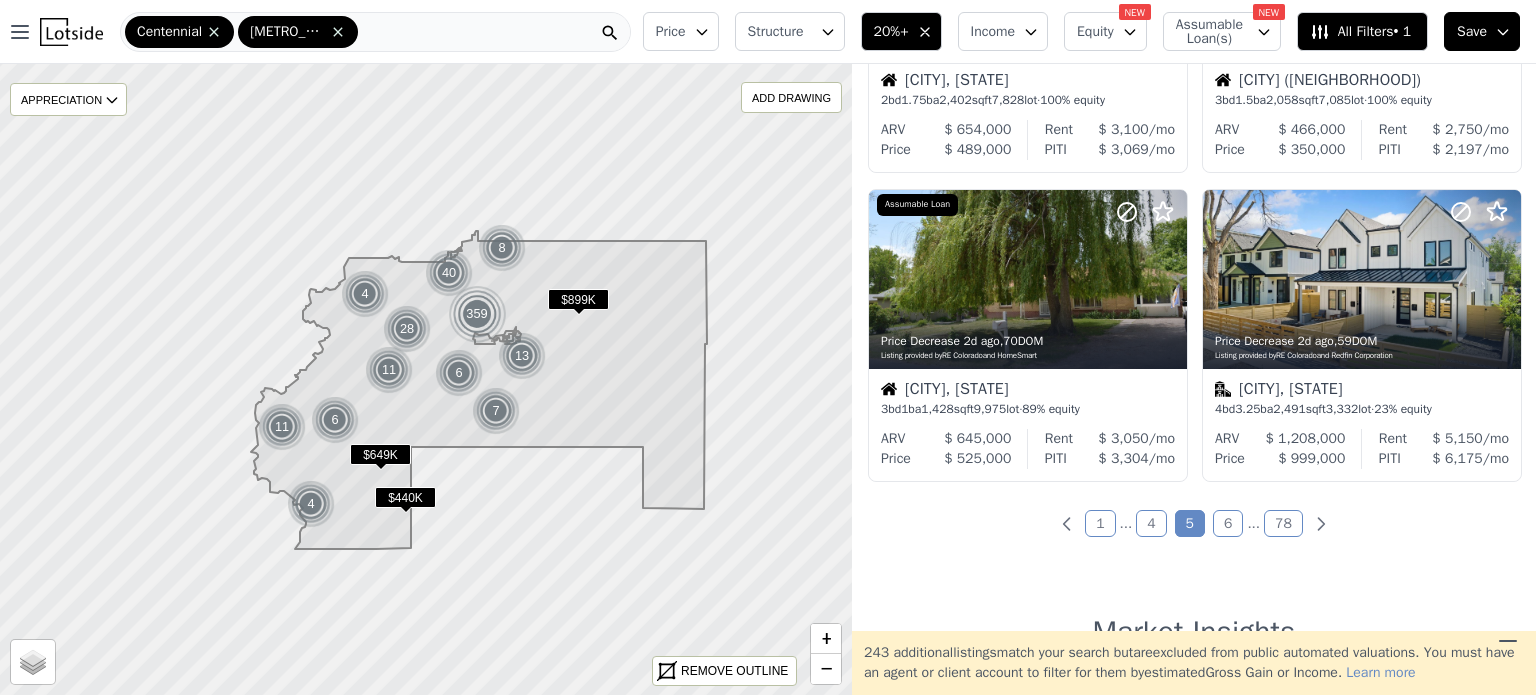 click on "6" at bounding box center (1228, 523) 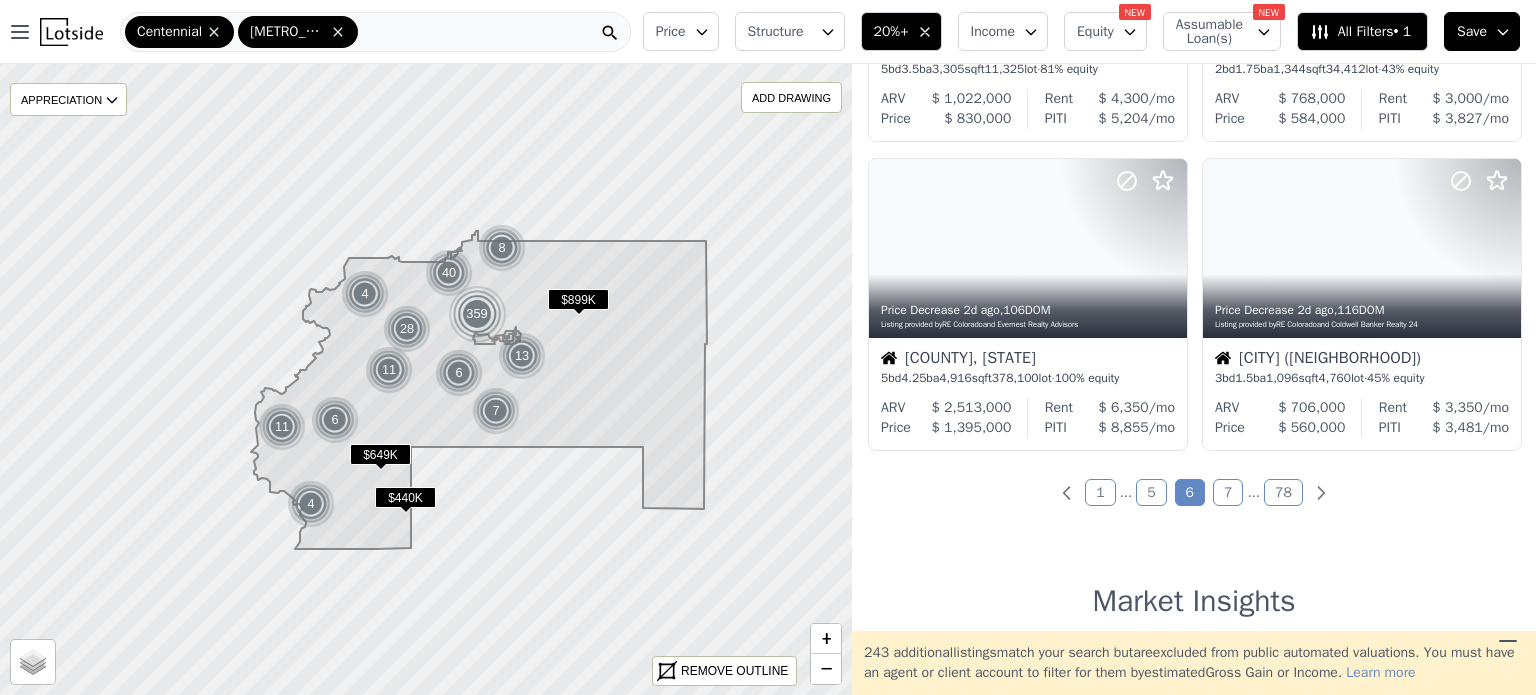 scroll, scrollTop: 1491, scrollLeft: 0, axis: vertical 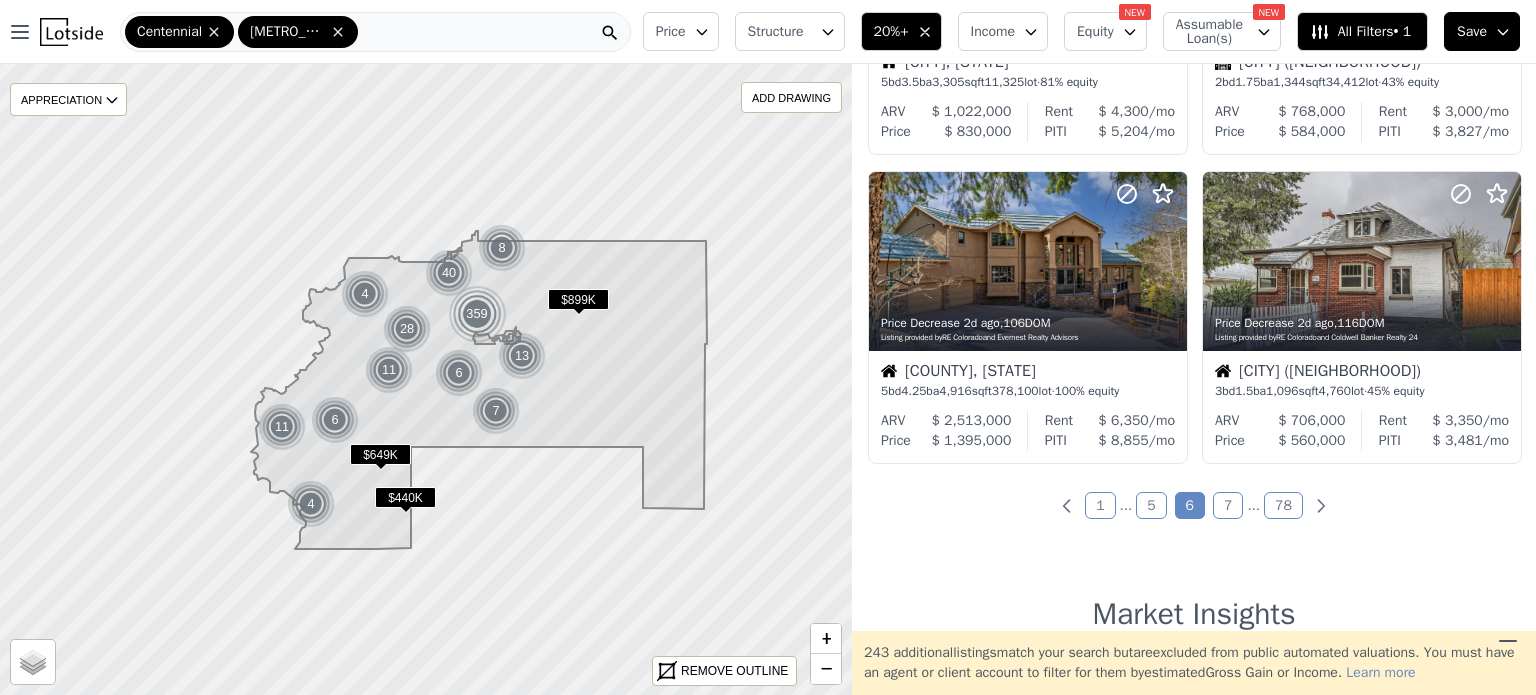 click on "7" at bounding box center [1228, 505] 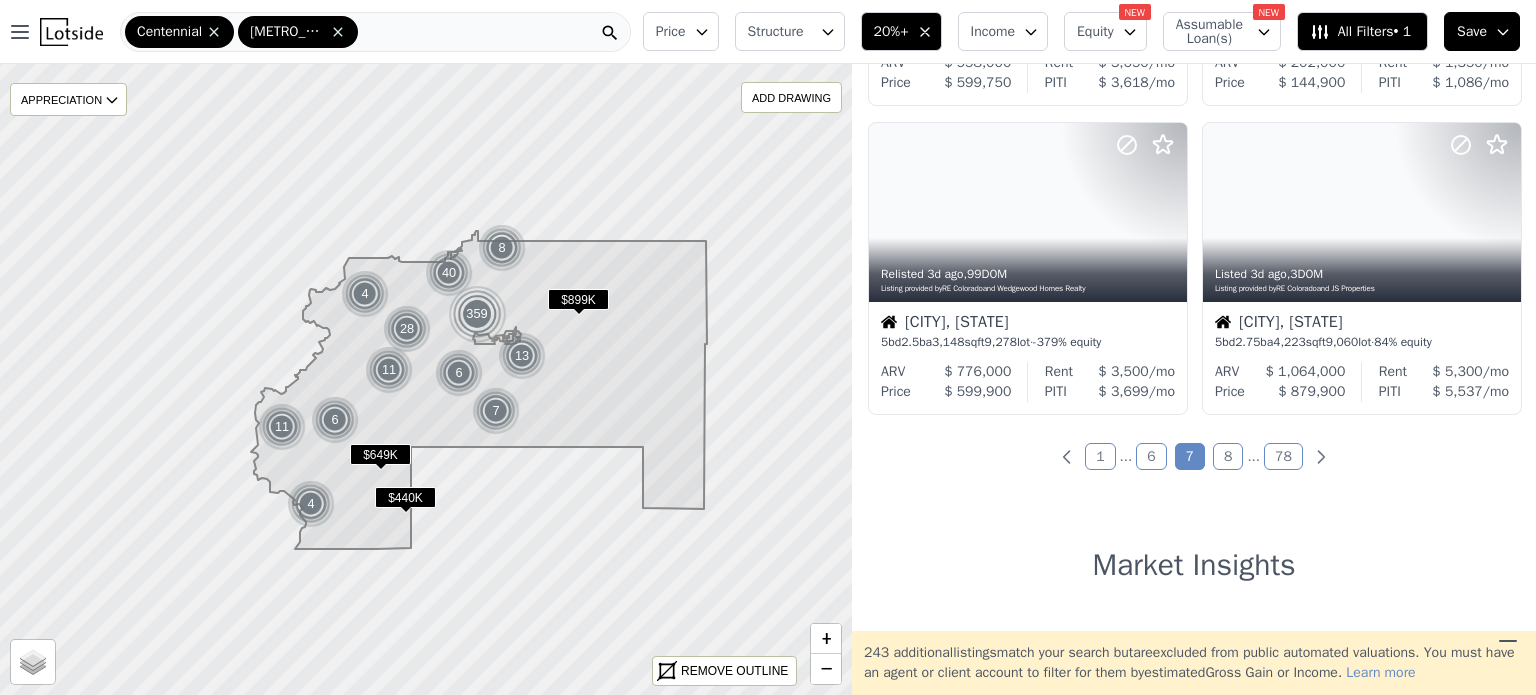 scroll, scrollTop: 1551, scrollLeft: 0, axis: vertical 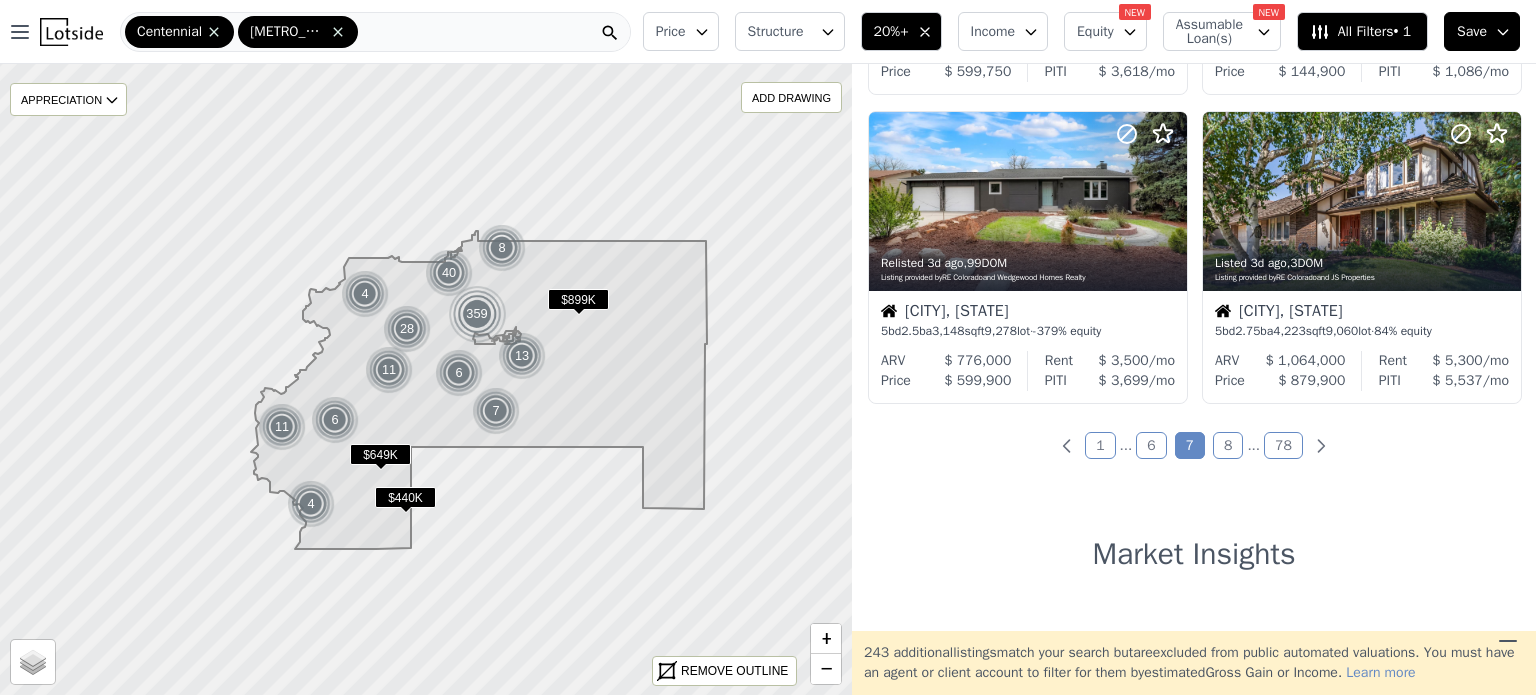 click on "8" at bounding box center [1228, 445] 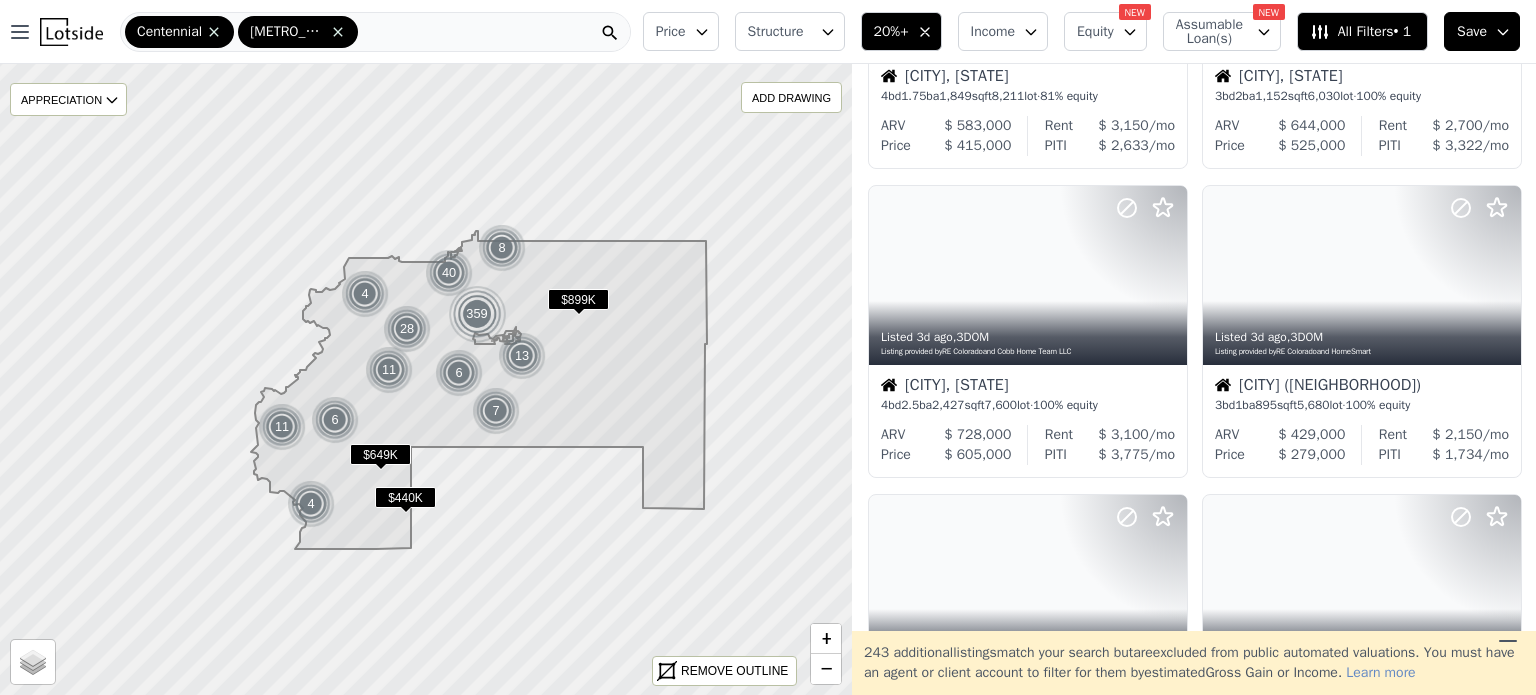 scroll, scrollTop: 889, scrollLeft: 0, axis: vertical 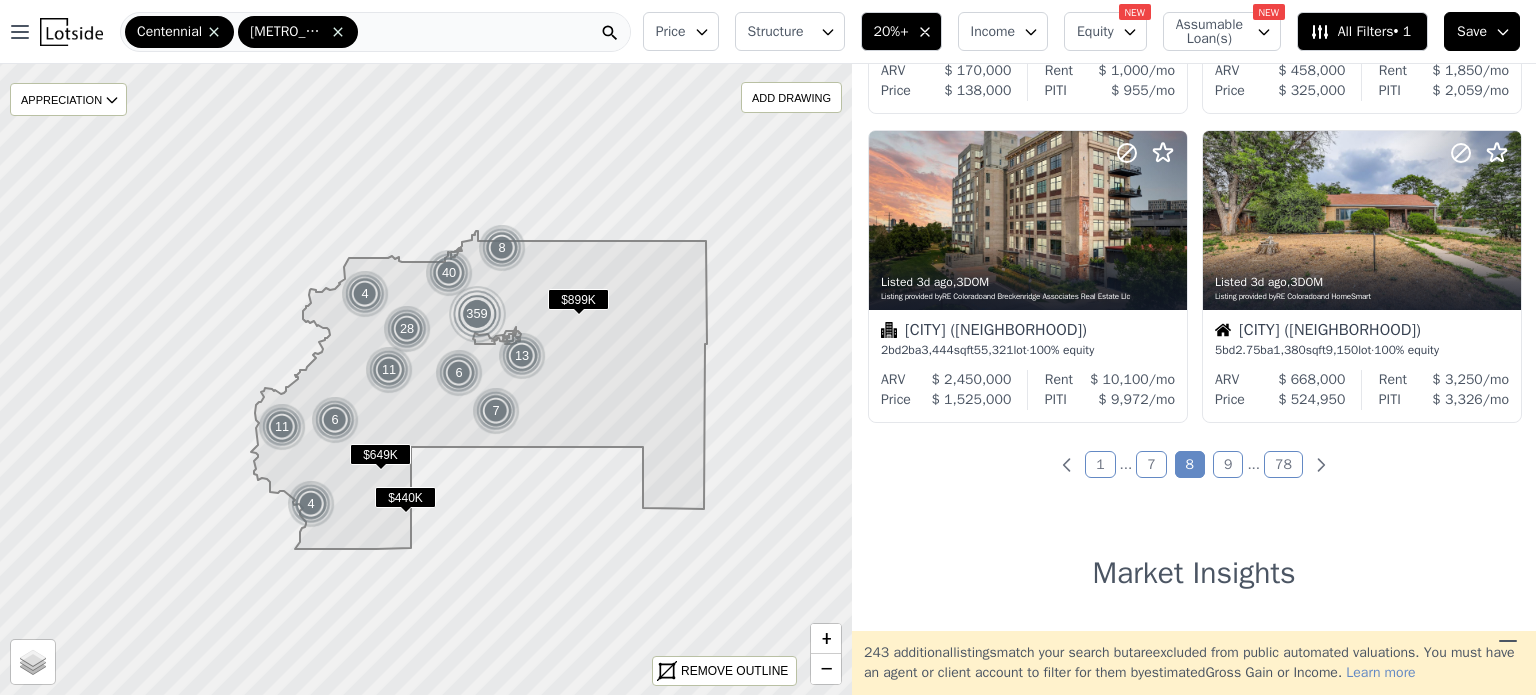 click on "9" at bounding box center (1228, 464) 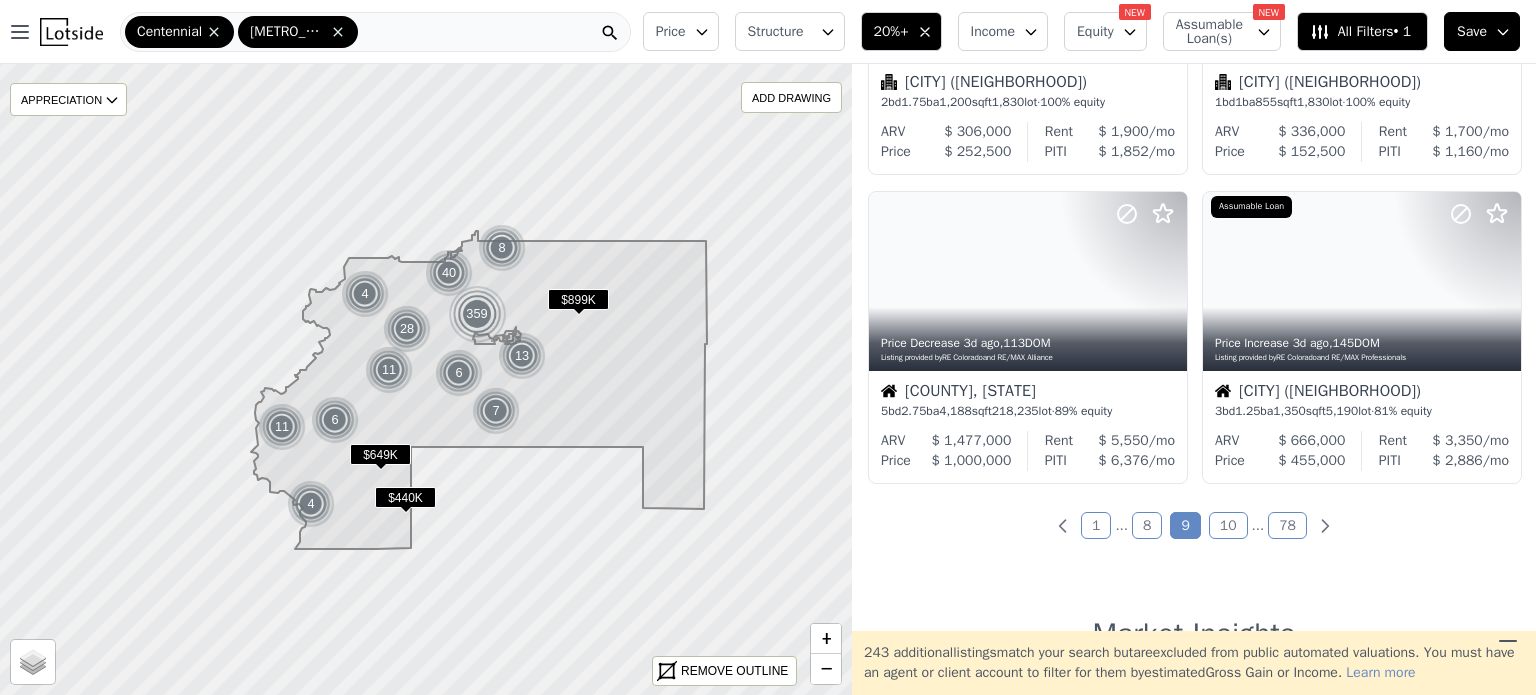 scroll, scrollTop: 1474, scrollLeft: 0, axis: vertical 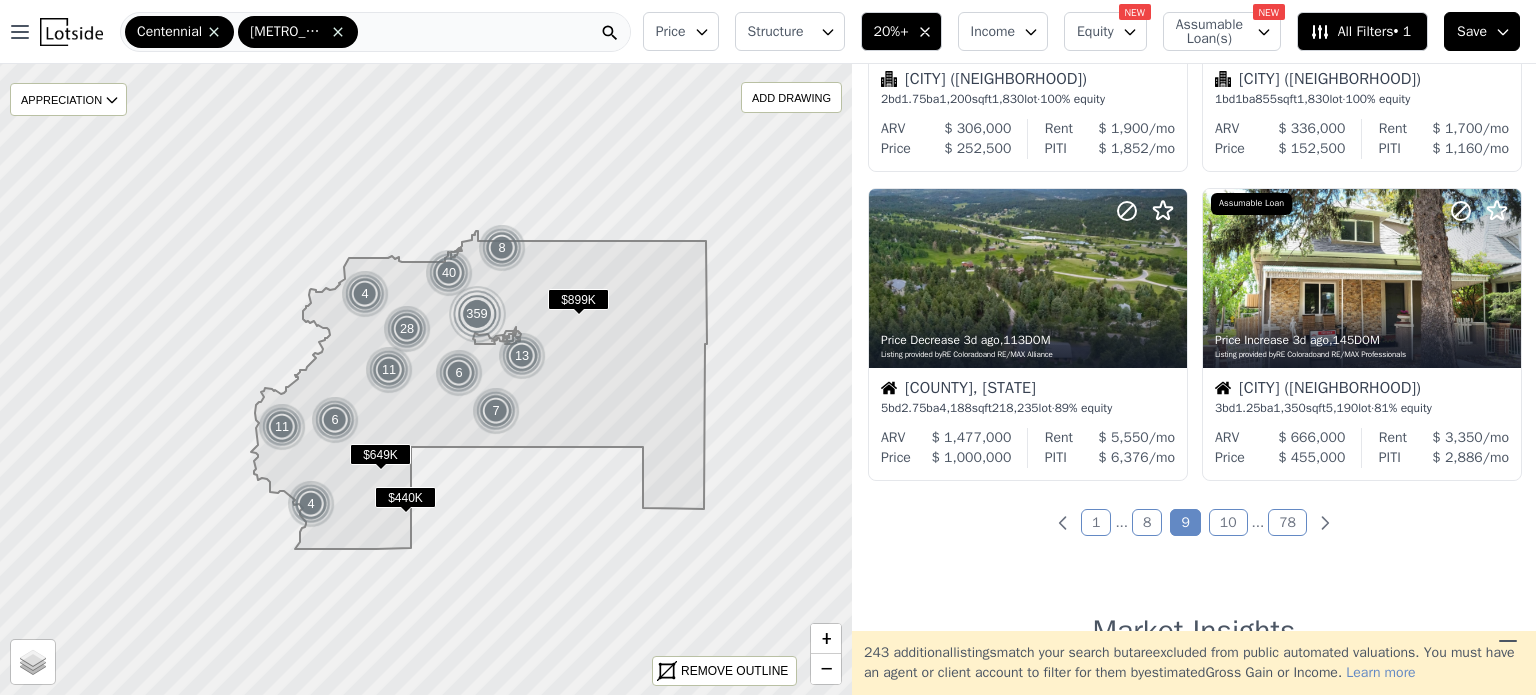 click on "10" at bounding box center [1228, 522] 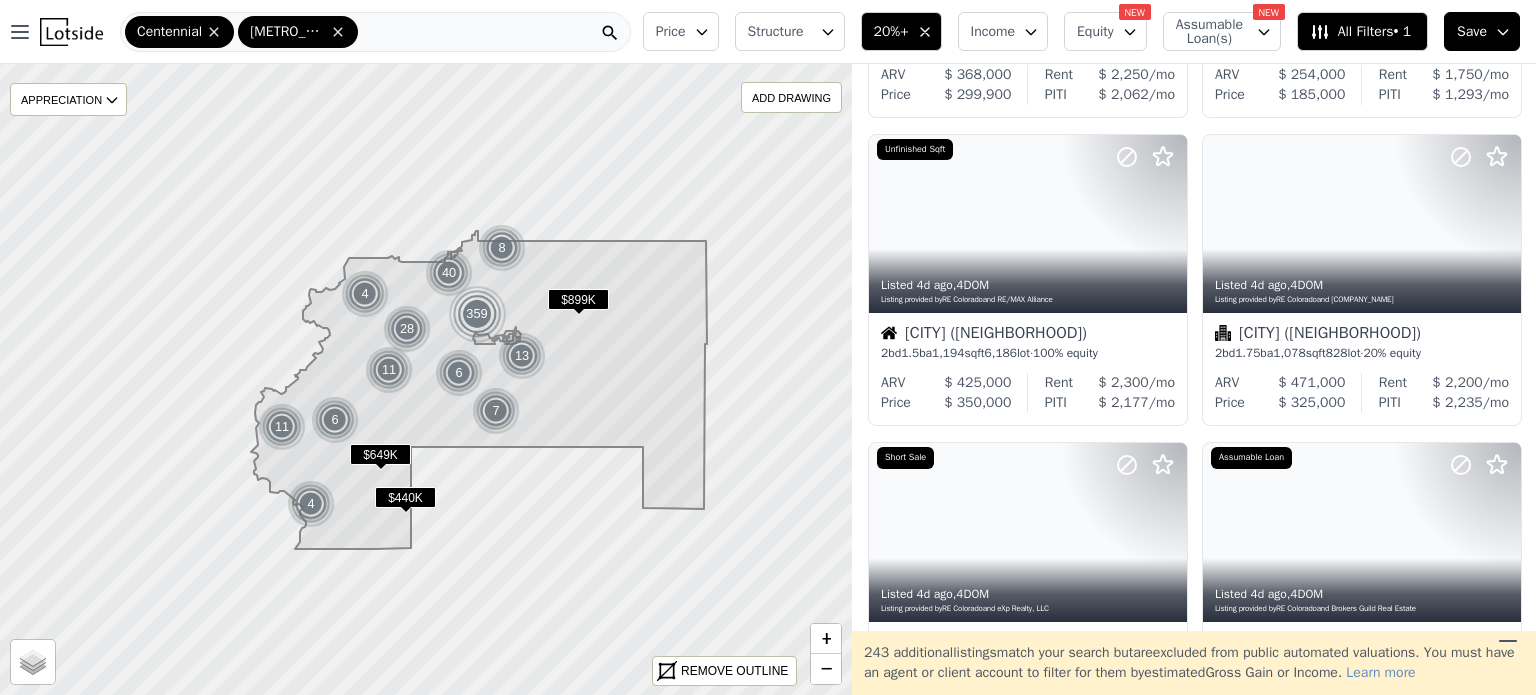 scroll, scrollTop: 1246, scrollLeft: 0, axis: vertical 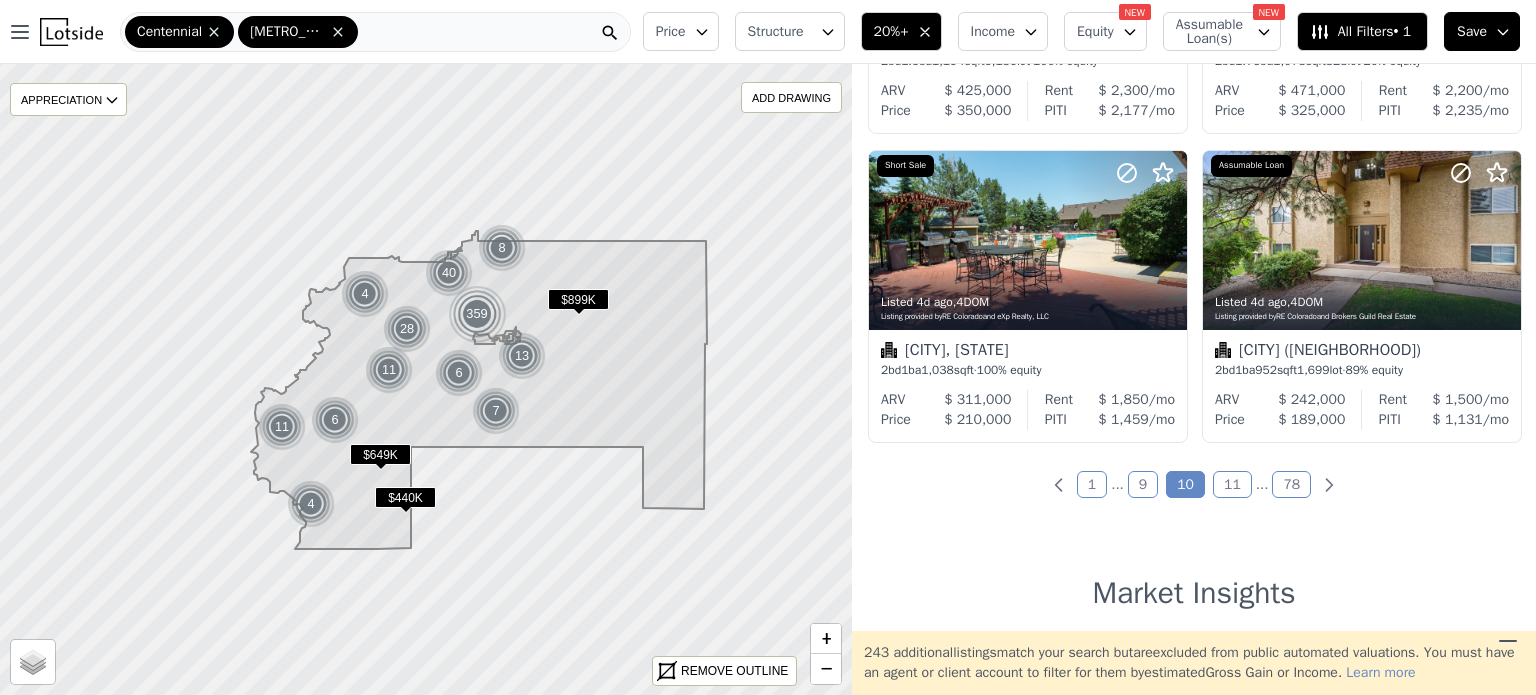 click on "11" at bounding box center (1232, 484) 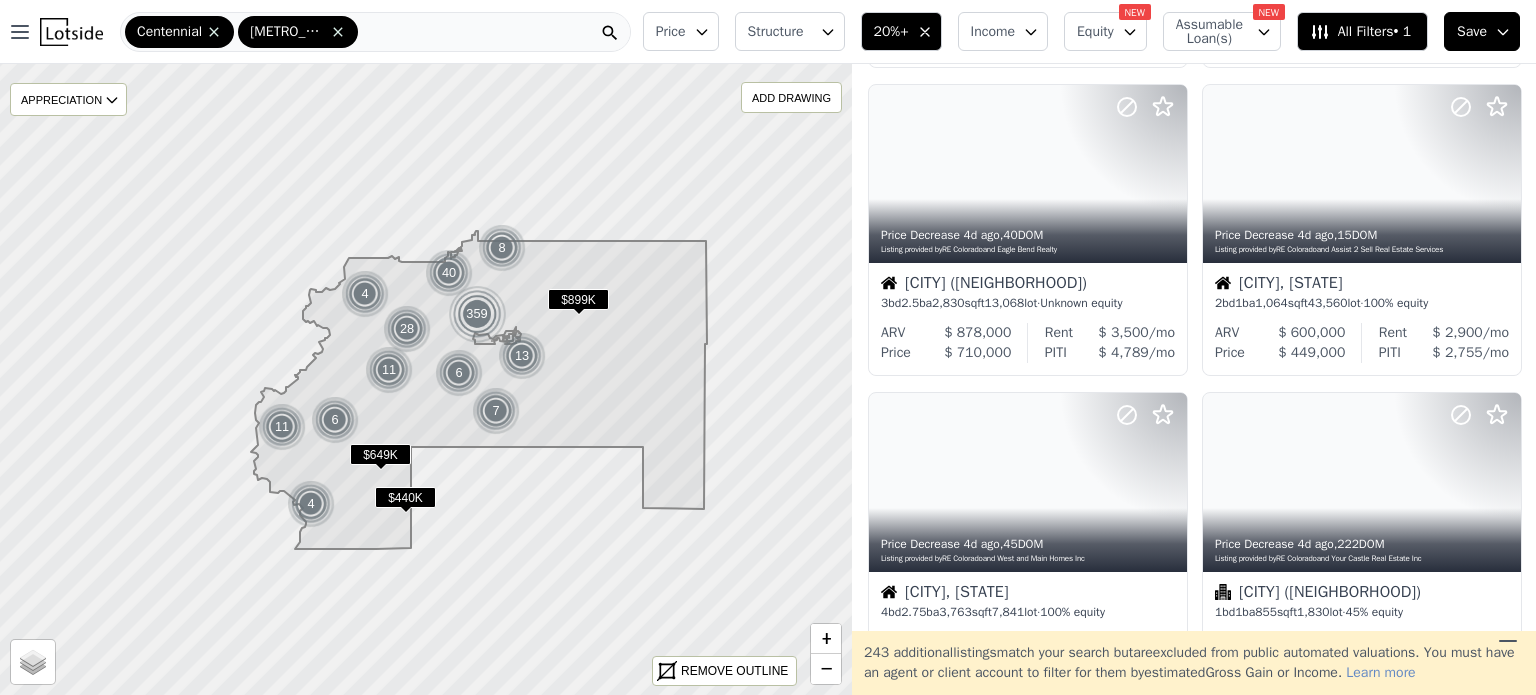 scroll, scrollTop: 1279, scrollLeft: 0, axis: vertical 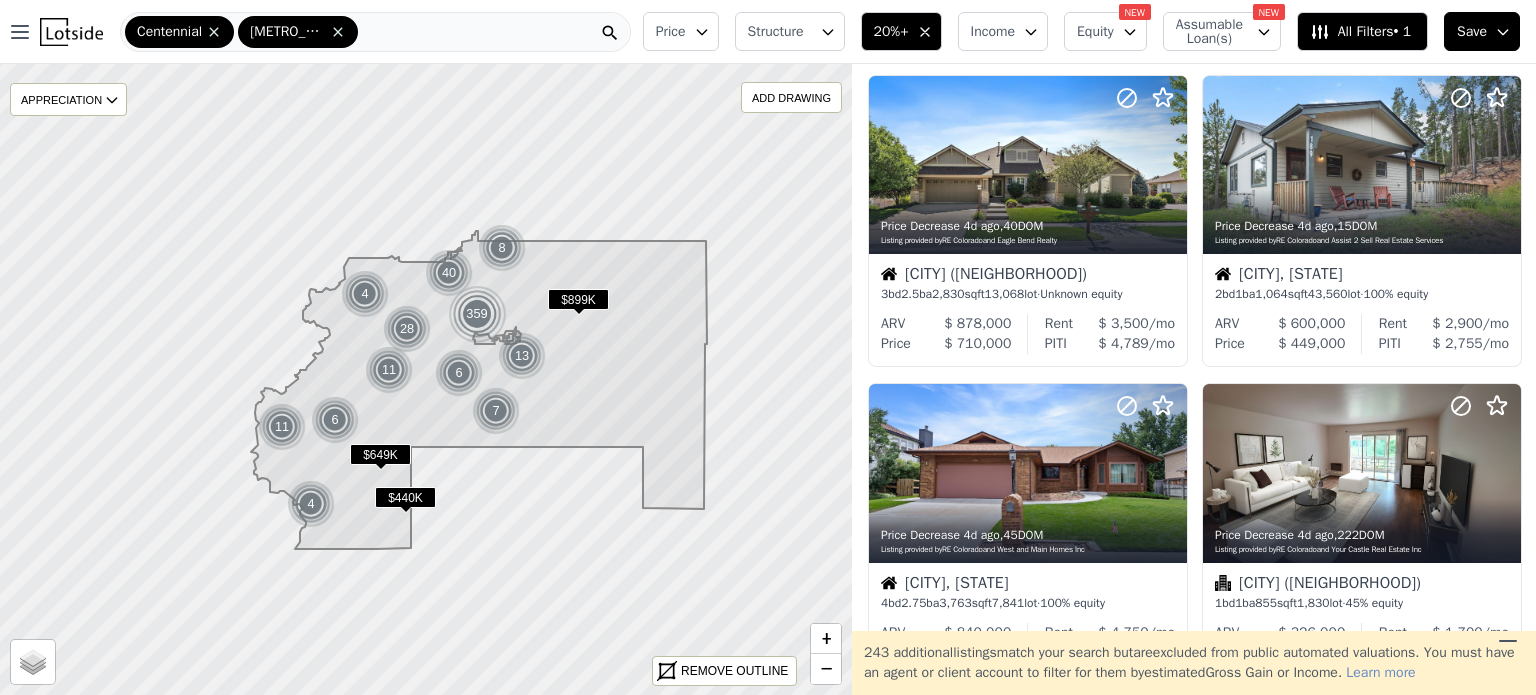 click on "Price Decrease   4d ago ,  222  DOM Listing provided by  RE Colorado  and Your Castle Real Estate Inc" at bounding box center [1362, 539] 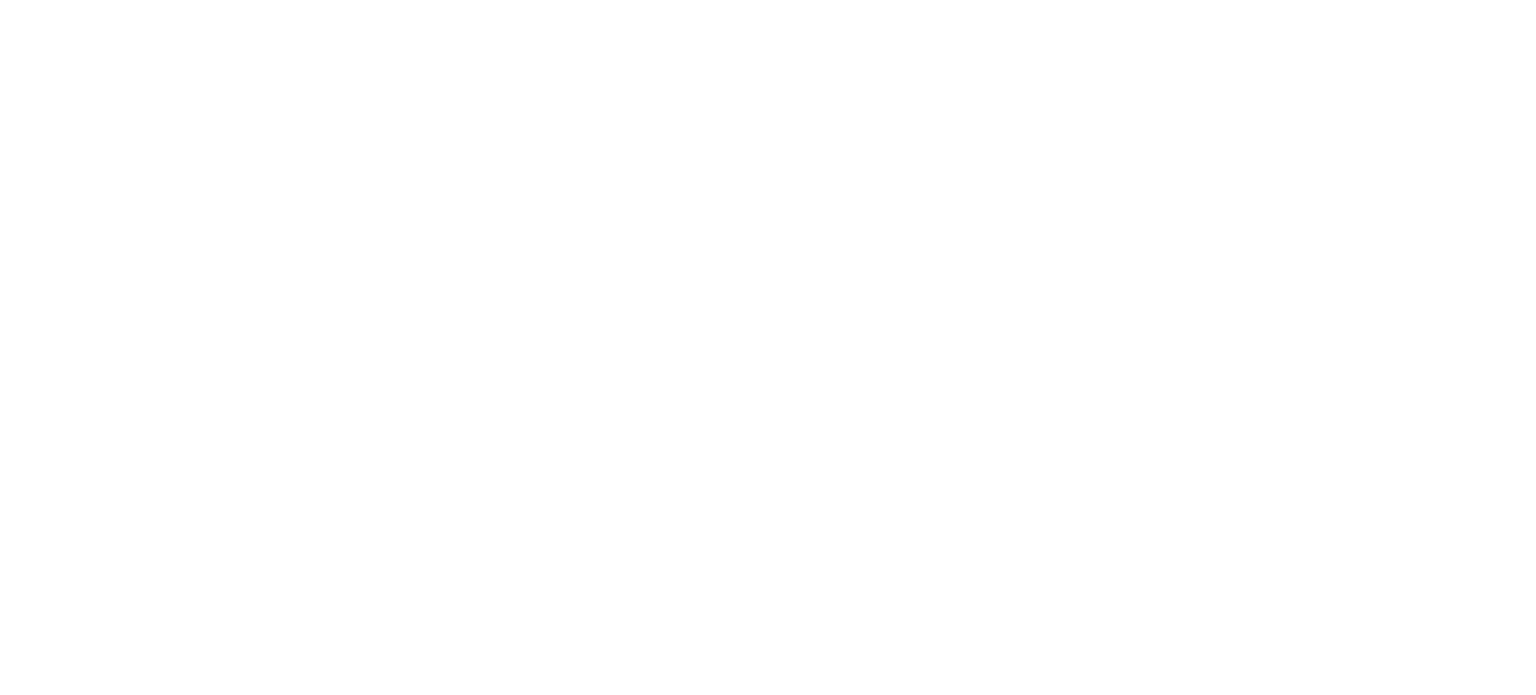 scroll, scrollTop: 0, scrollLeft: 0, axis: both 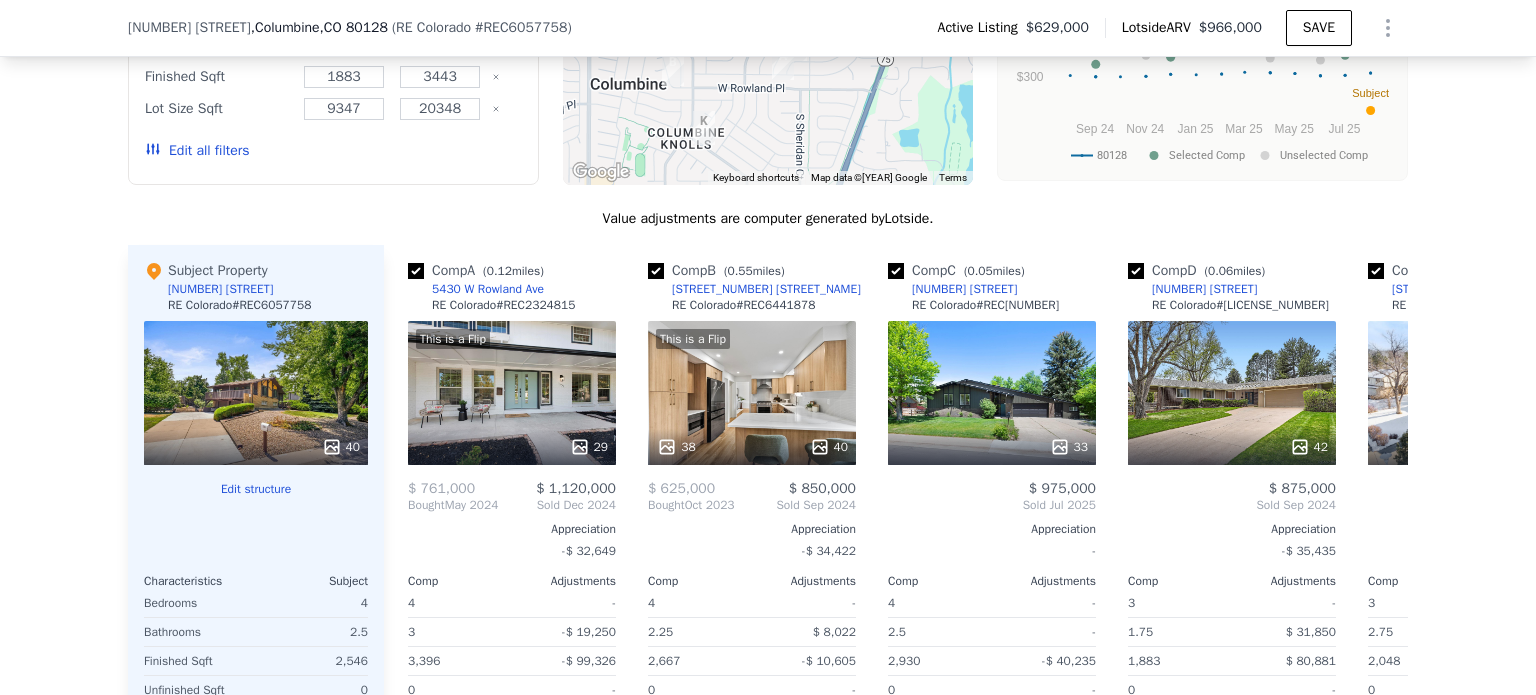 click on "This is a Flip 29" at bounding box center (512, 393) 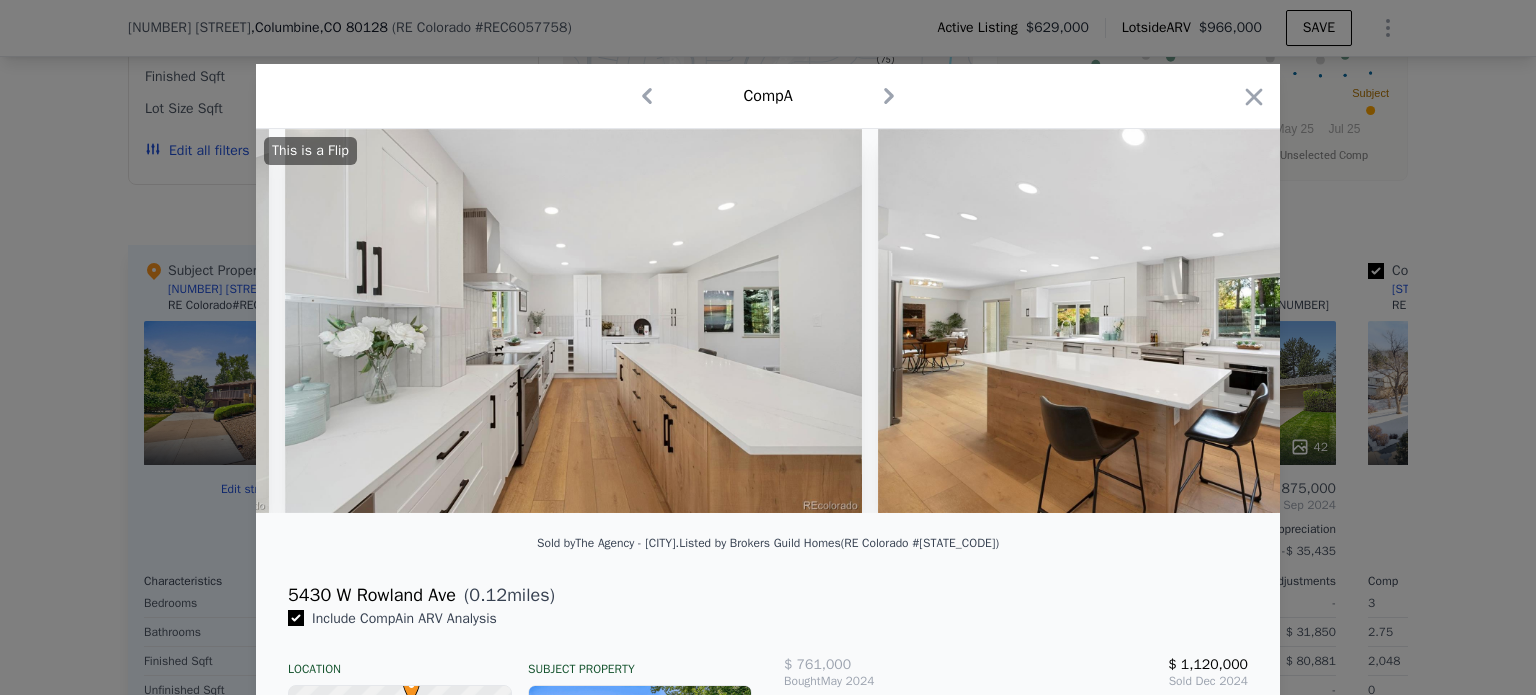 scroll, scrollTop: 0, scrollLeft: 3539, axis: horizontal 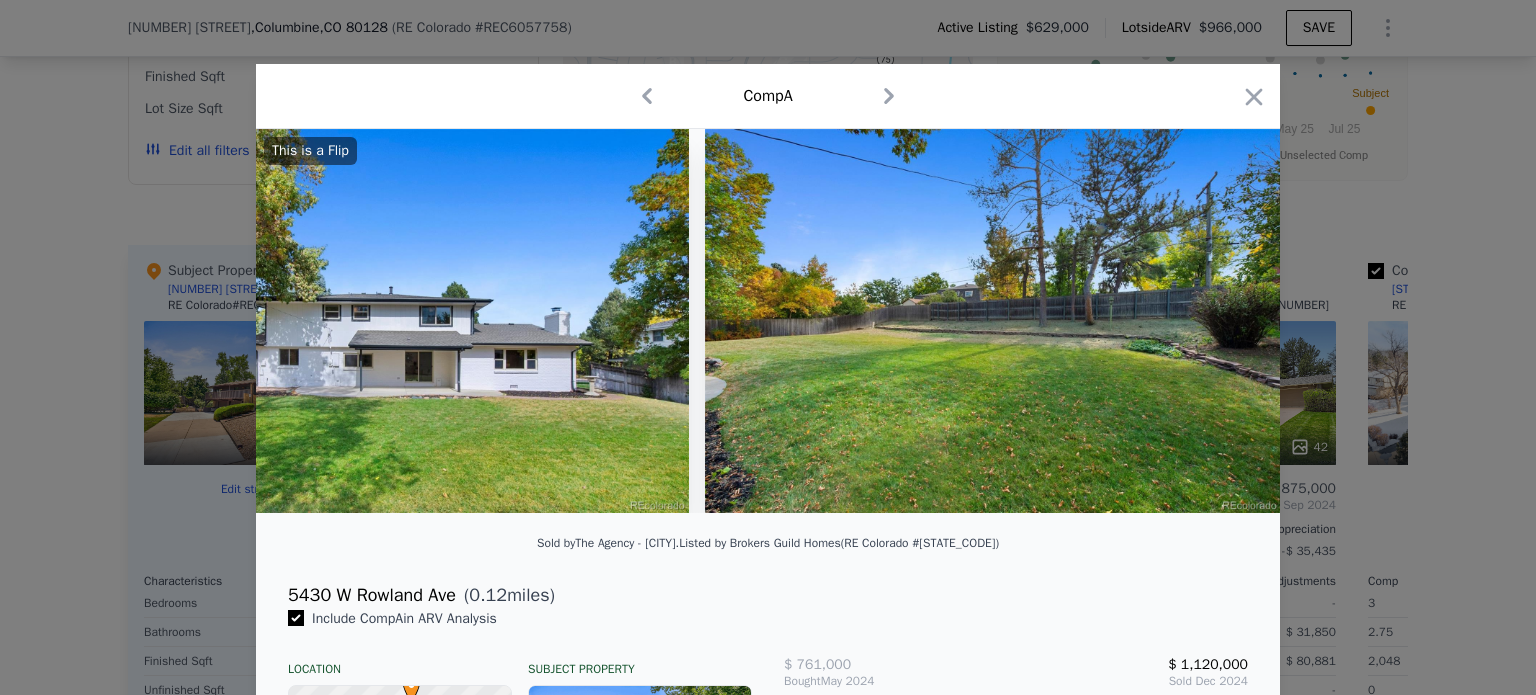 click 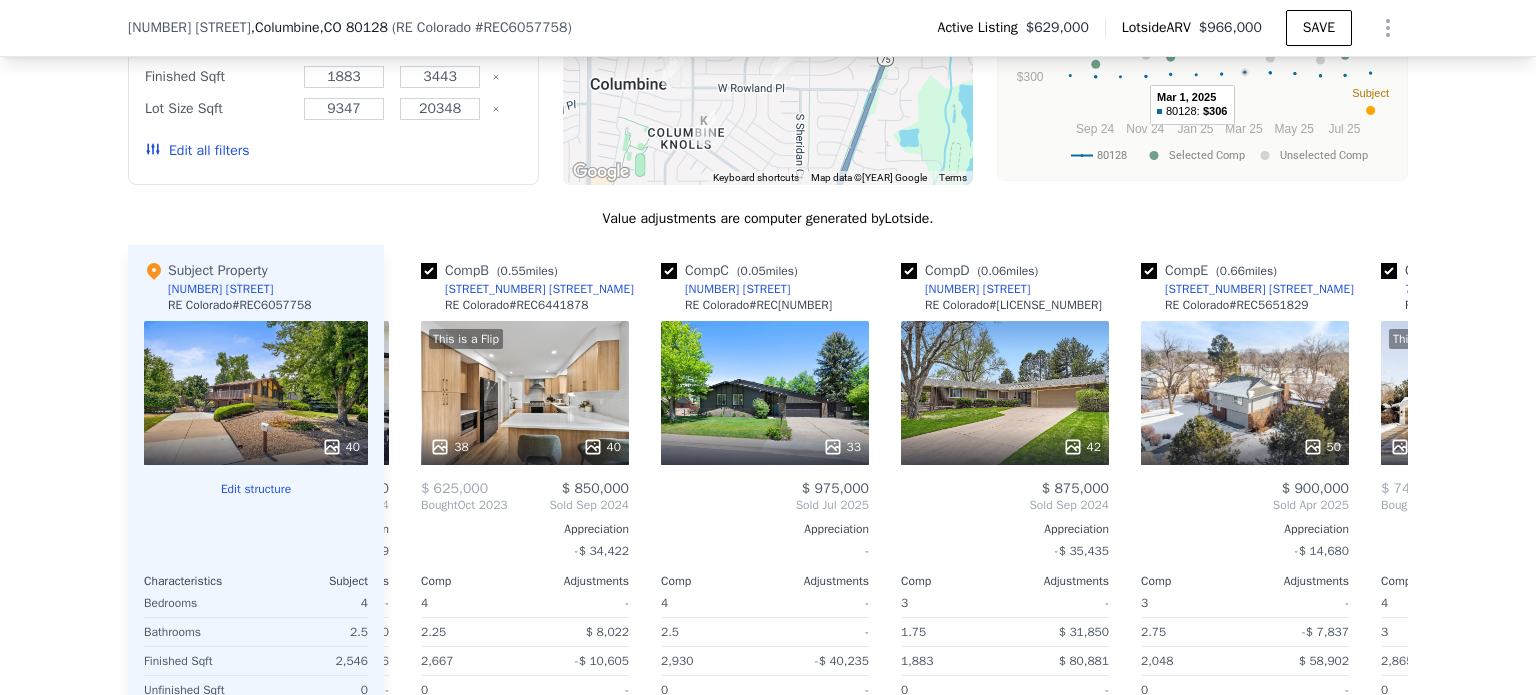 scroll, scrollTop: 0, scrollLeft: 214, axis: horizontal 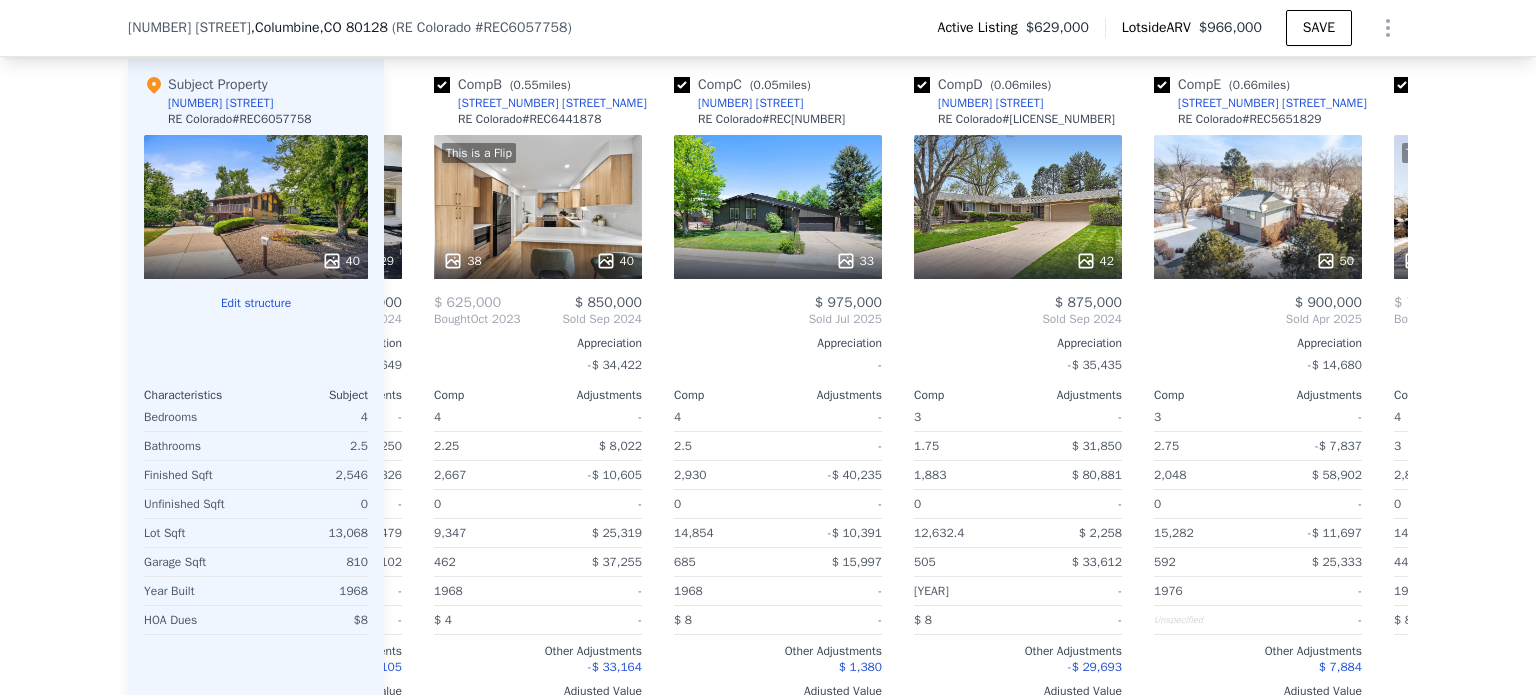click on "33" at bounding box center (778, 207) 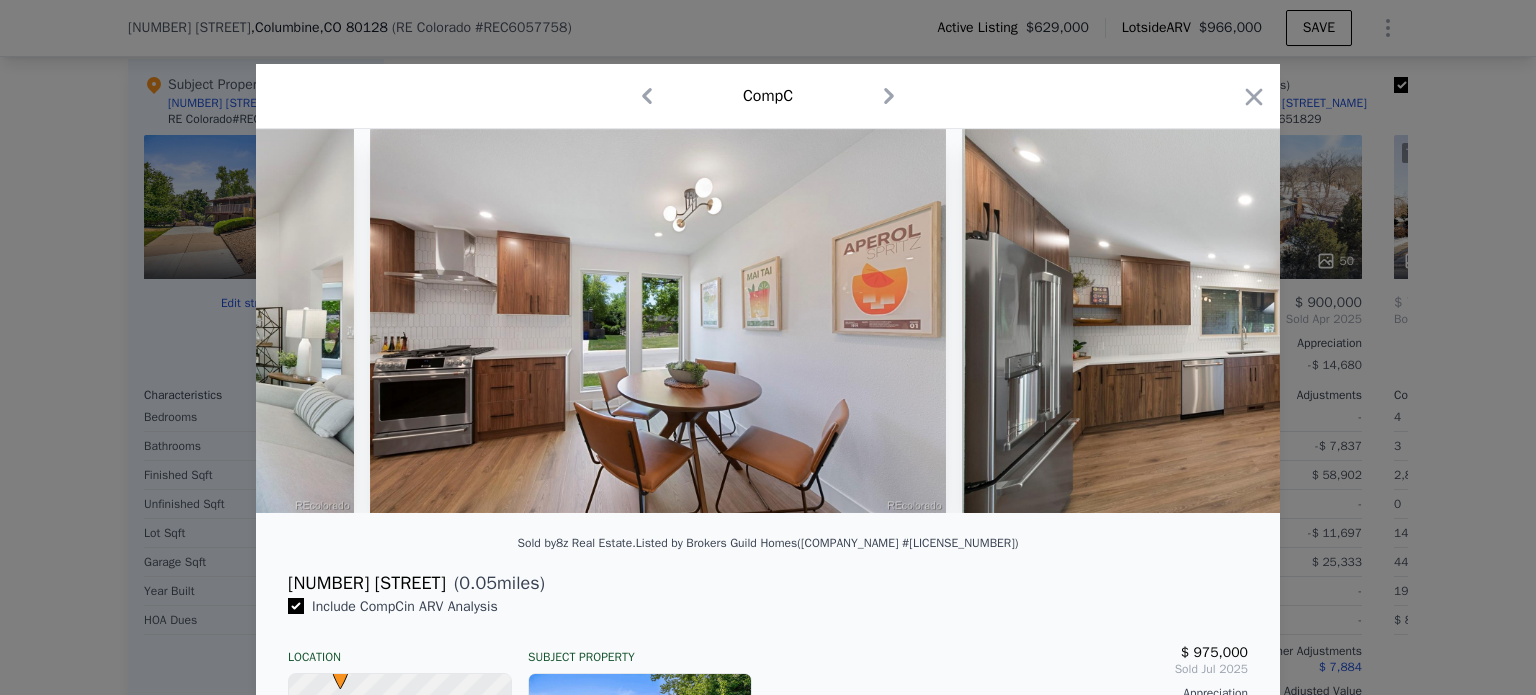 scroll, scrollTop: 0, scrollLeft: 6158, axis: horizontal 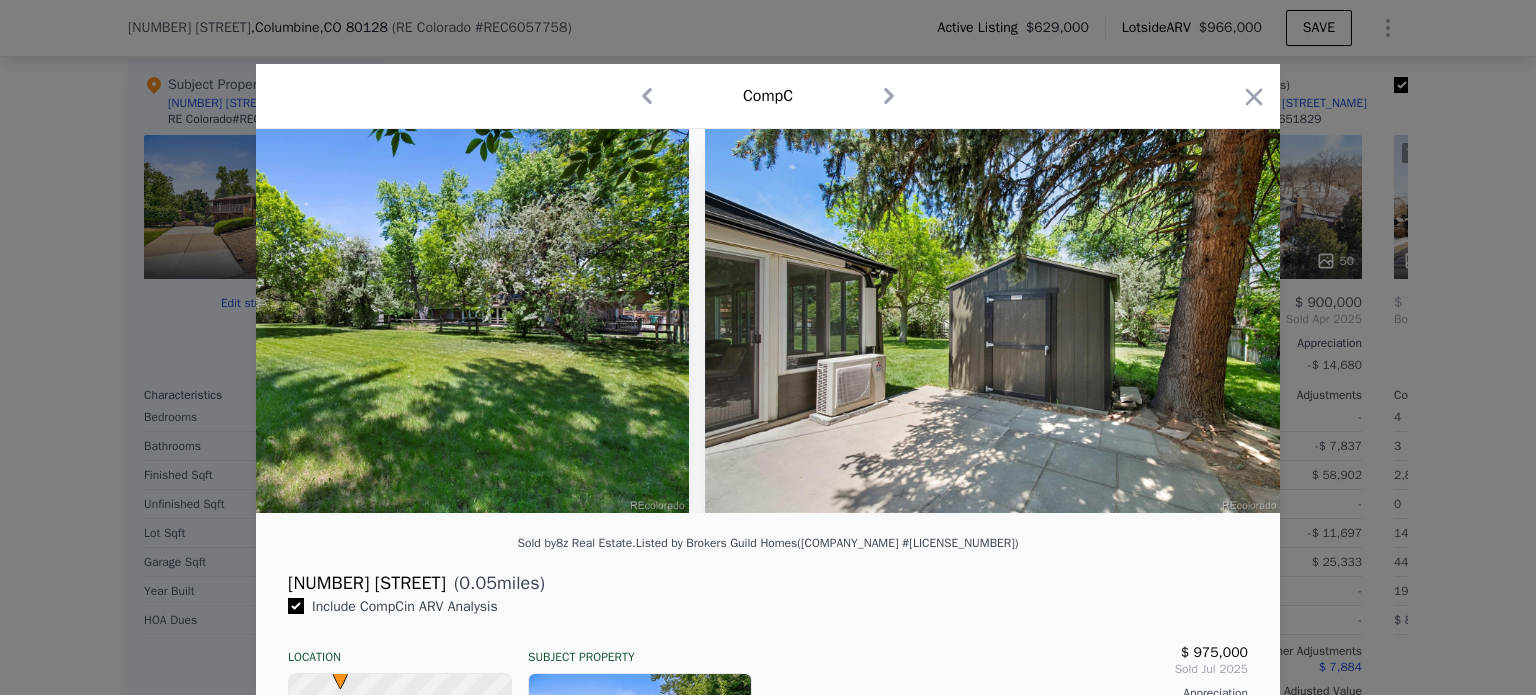 click 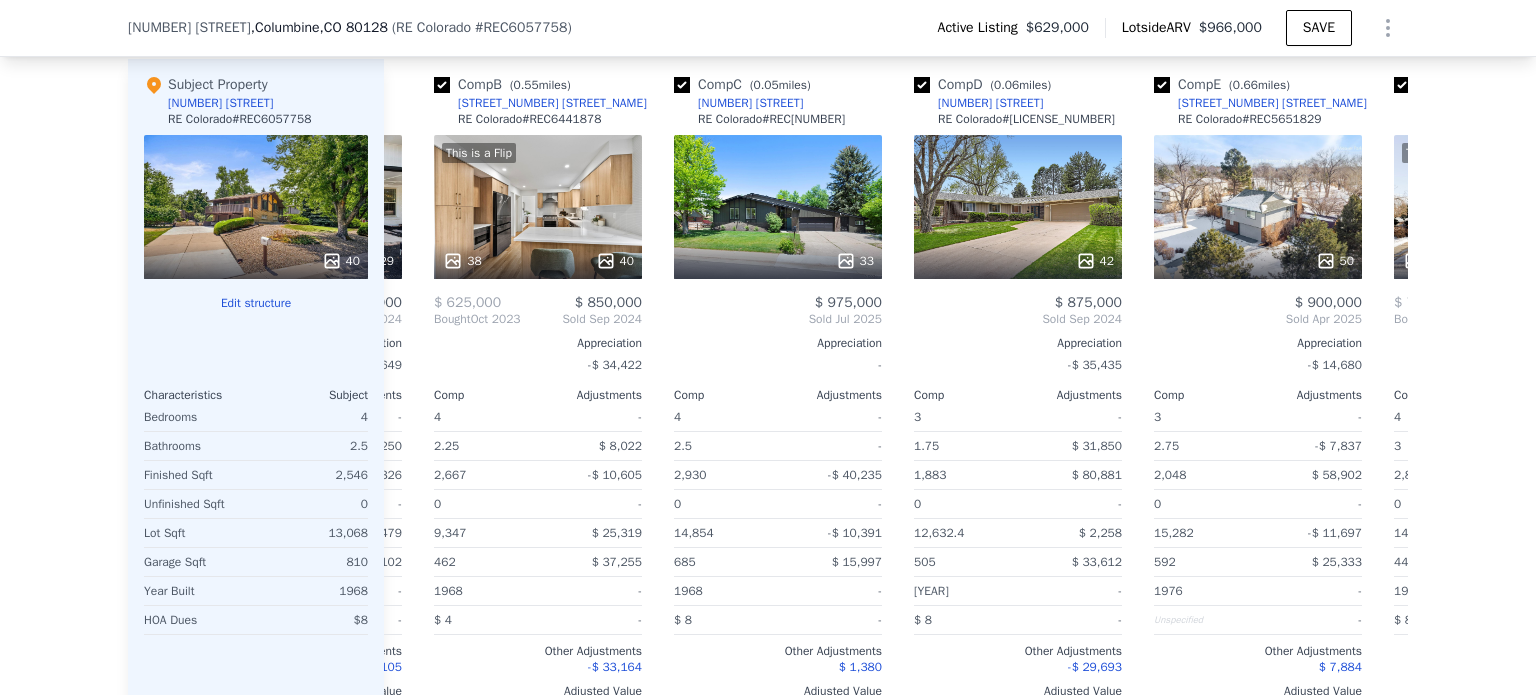 scroll, scrollTop: 0, scrollLeft: 0, axis: both 